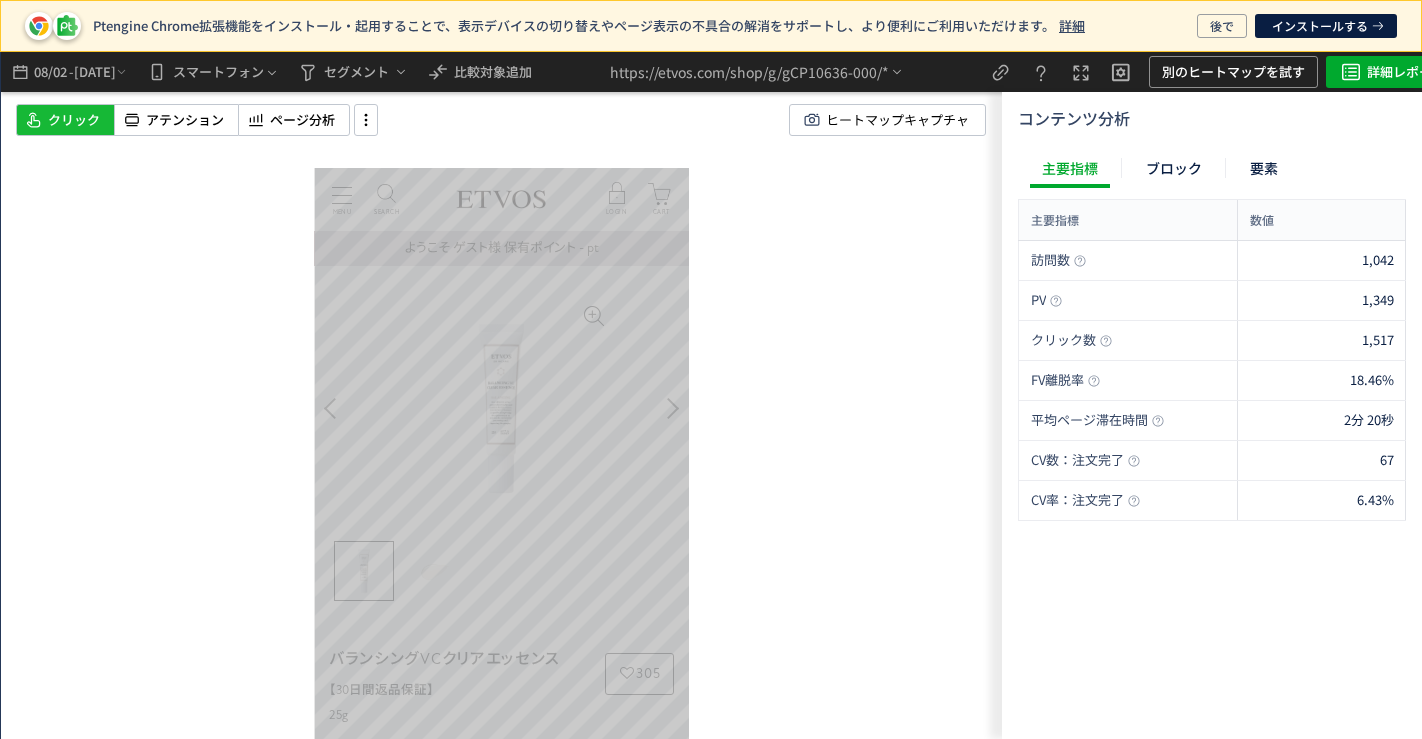 scroll, scrollTop: 0, scrollLeft: 0, axis: both 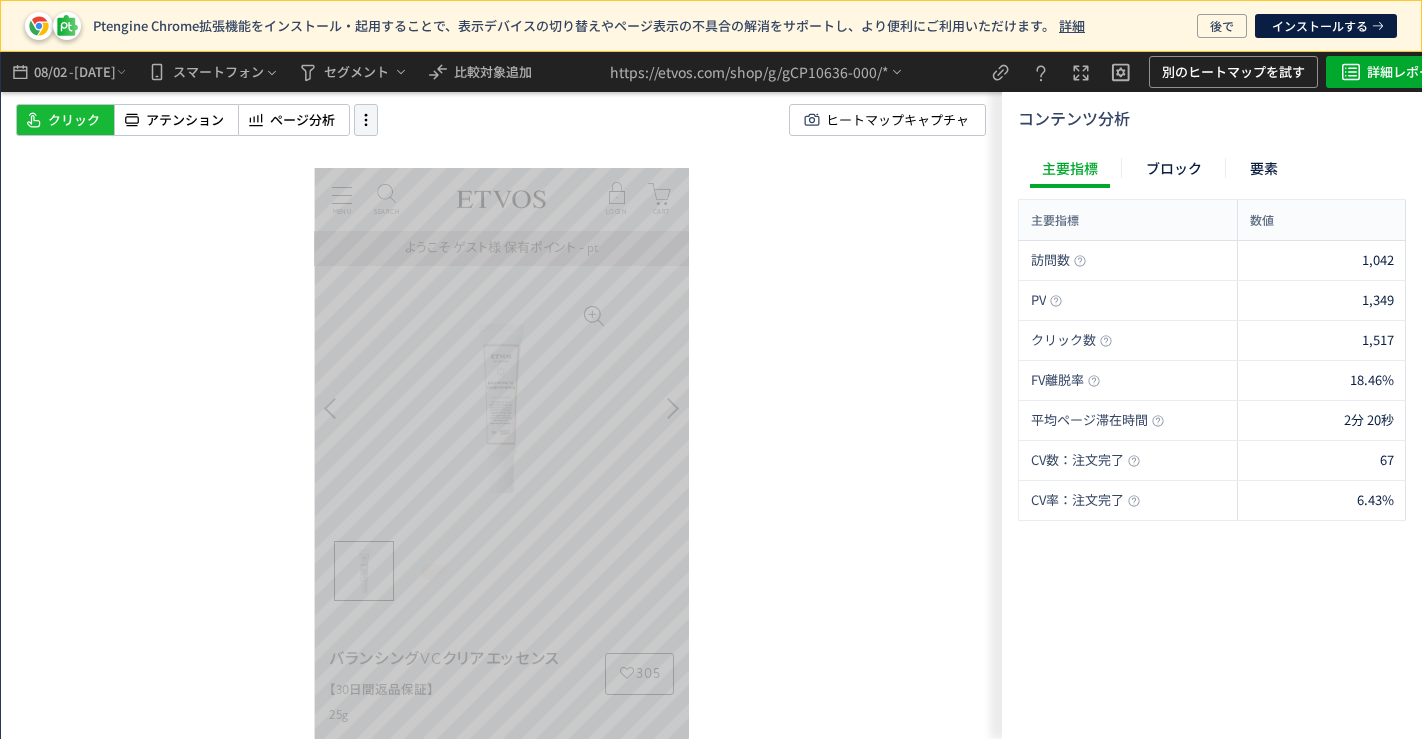 click 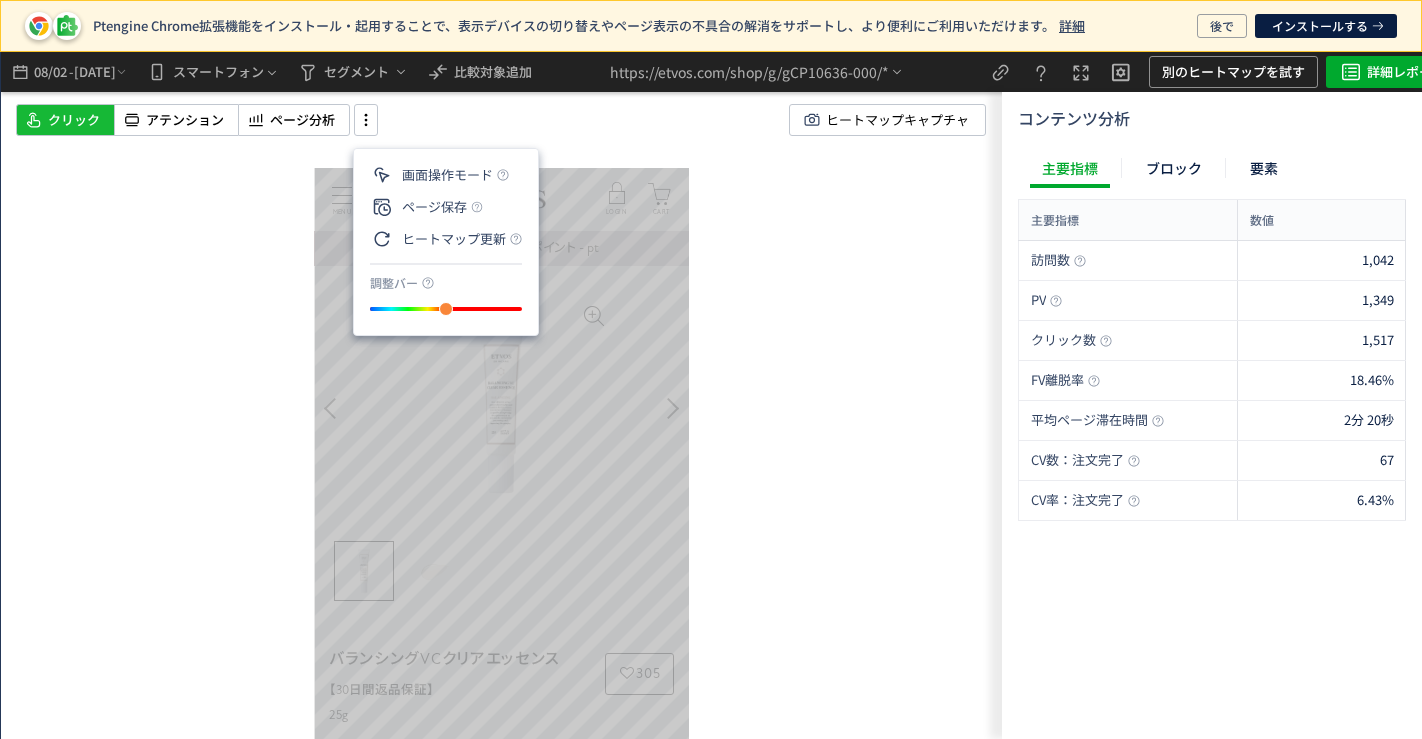 click on "クリック アテンション ページ分析 ヒートマップキャプチャ" 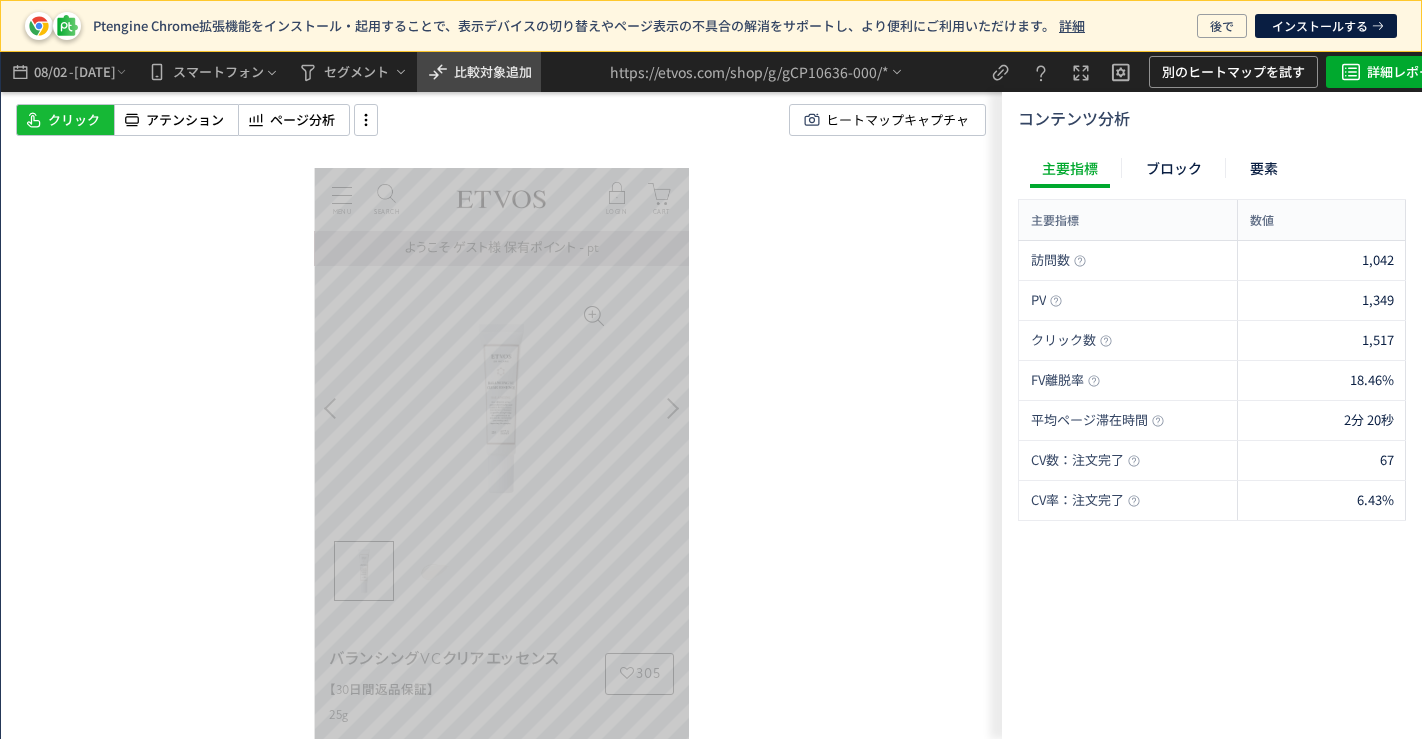 click on "比較対象追加" 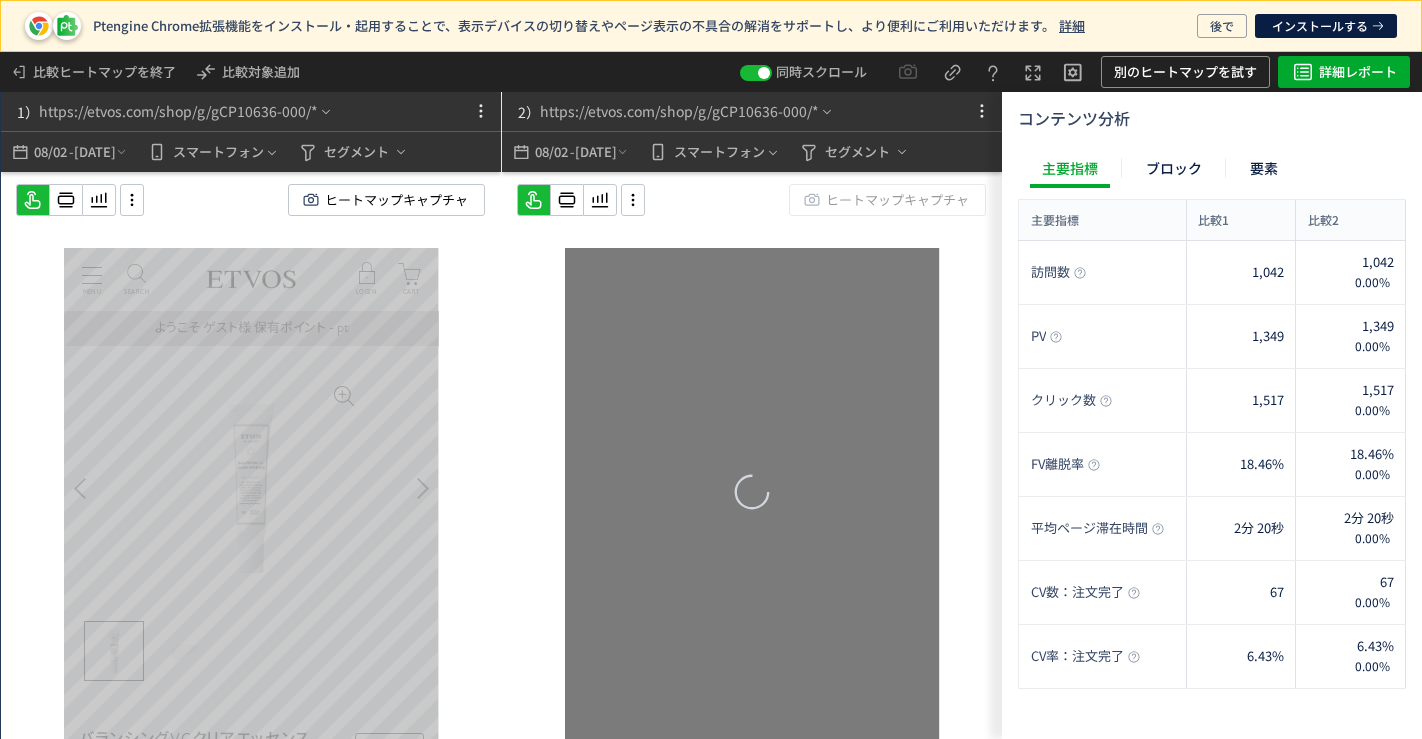 drag, startPoint x: 134, startPoint y: 186, endPoint x: 143, endPoint y: 212, distance: 27.513634 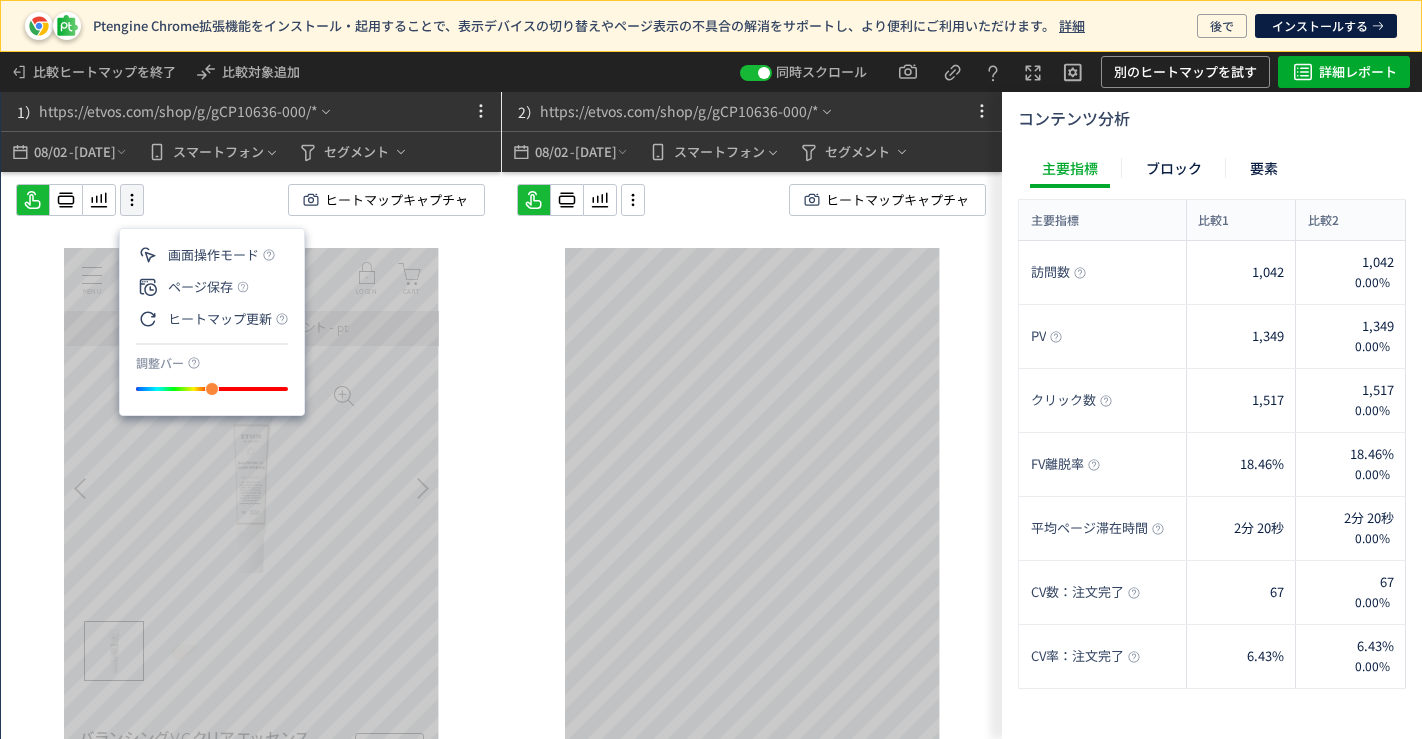 click 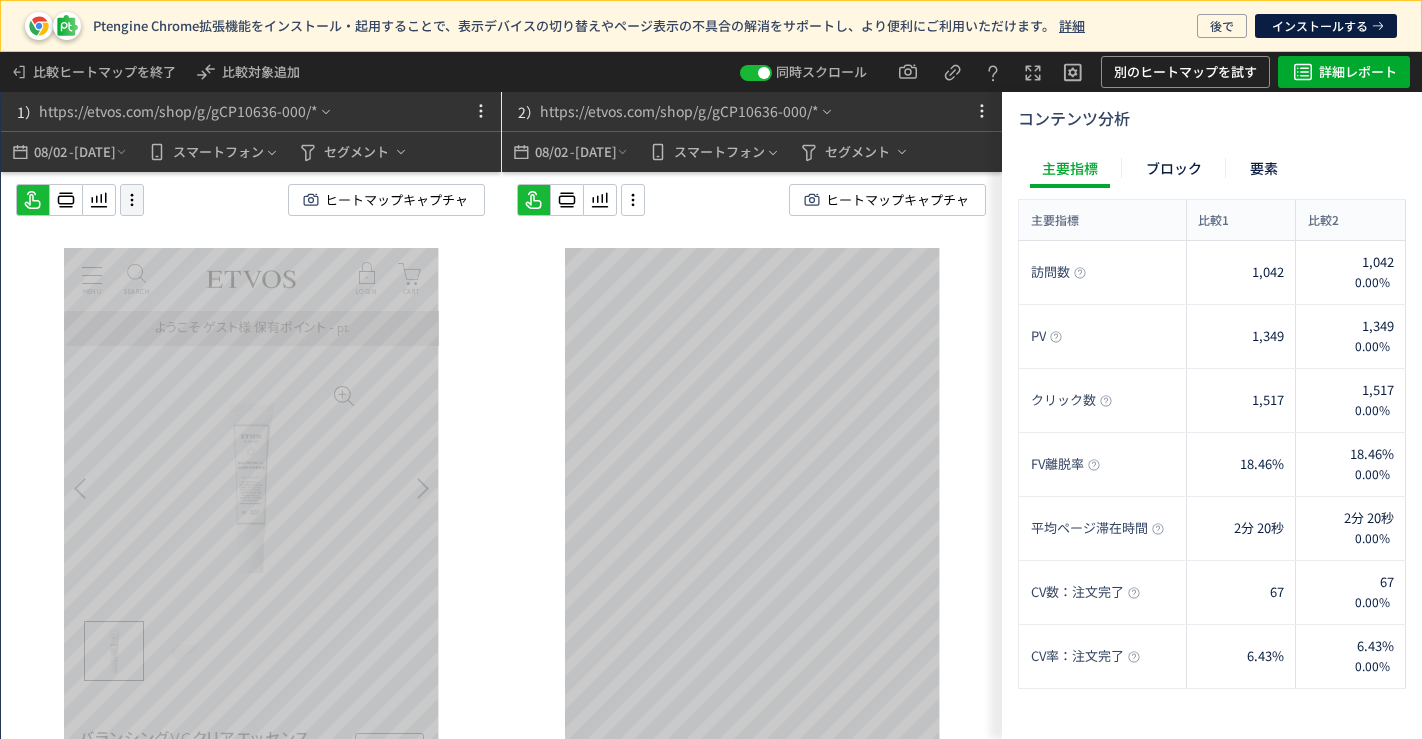 click 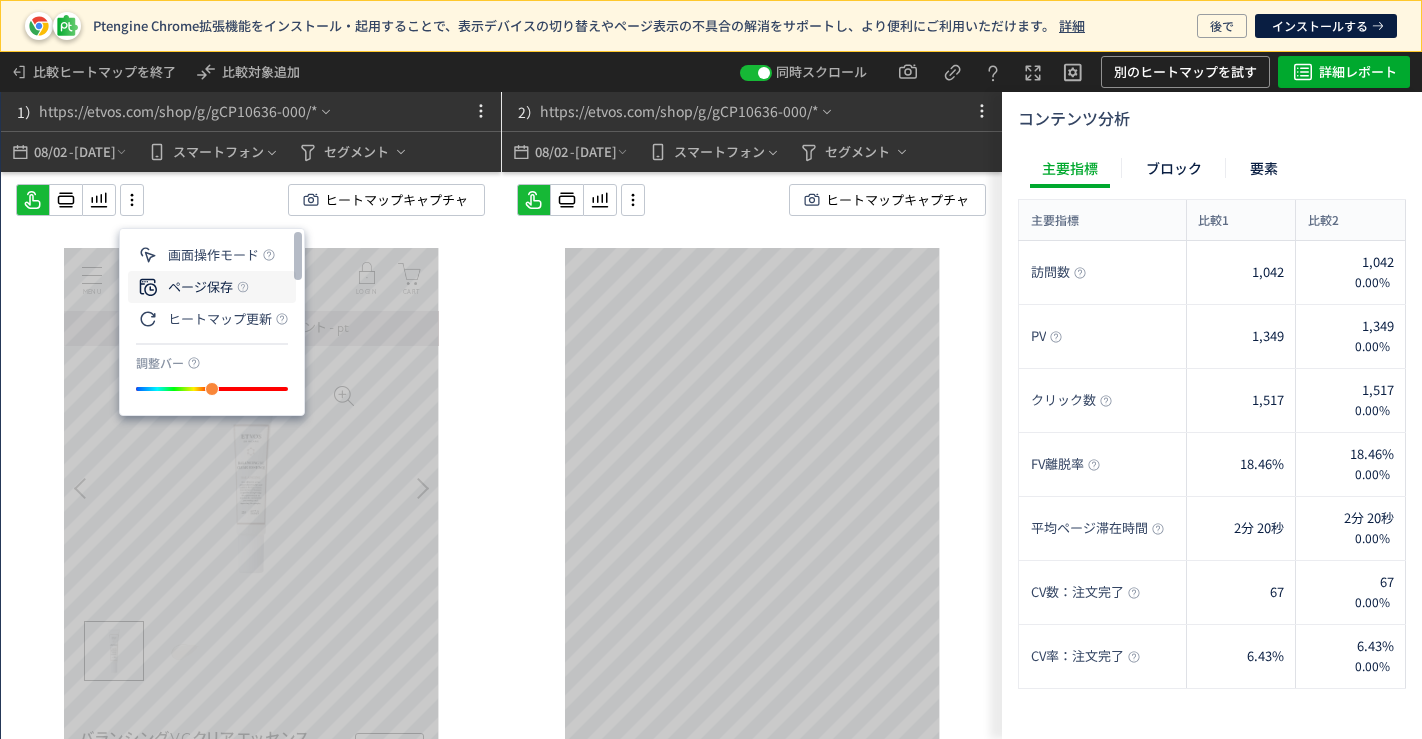 click on "ページ保存" at bounding box center (184, 287) 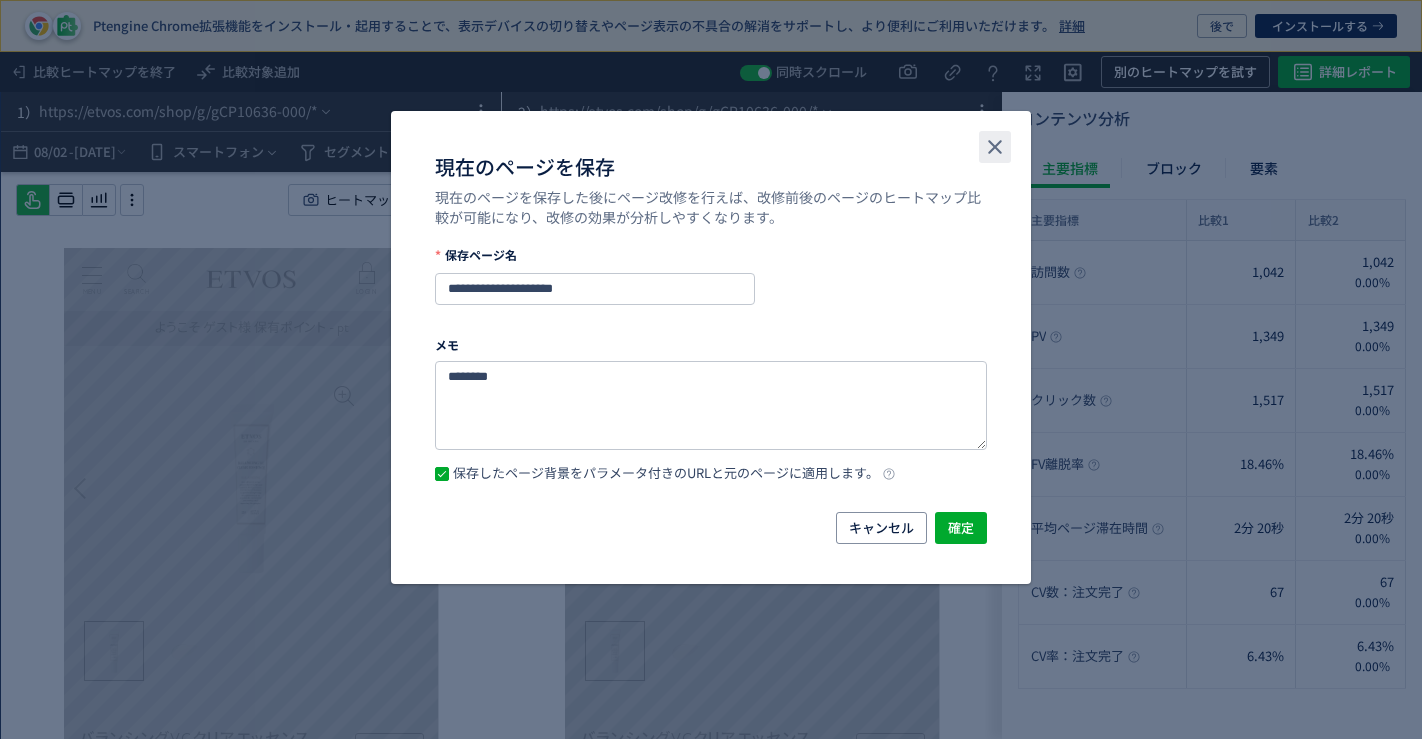 click 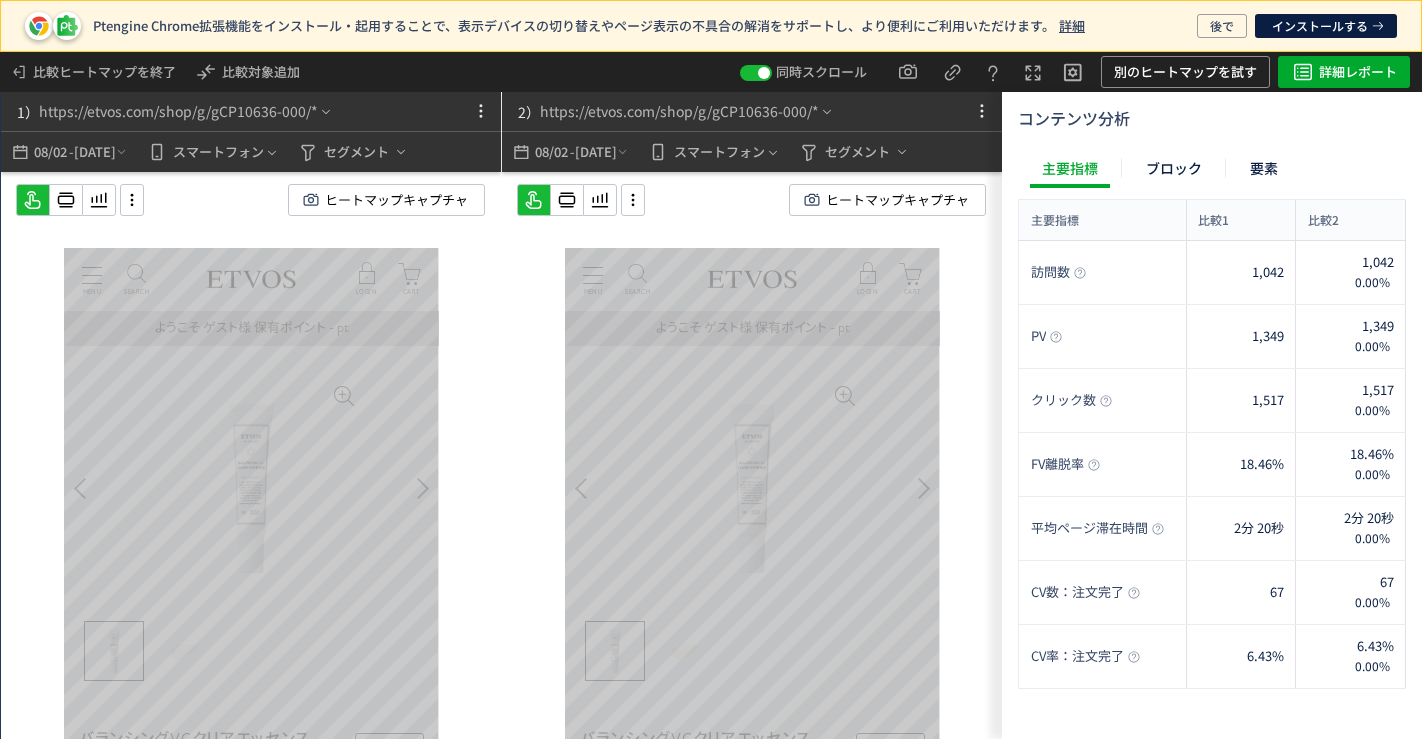 scroll, scrollTop: 0, scrollLeft: 0, axis: both 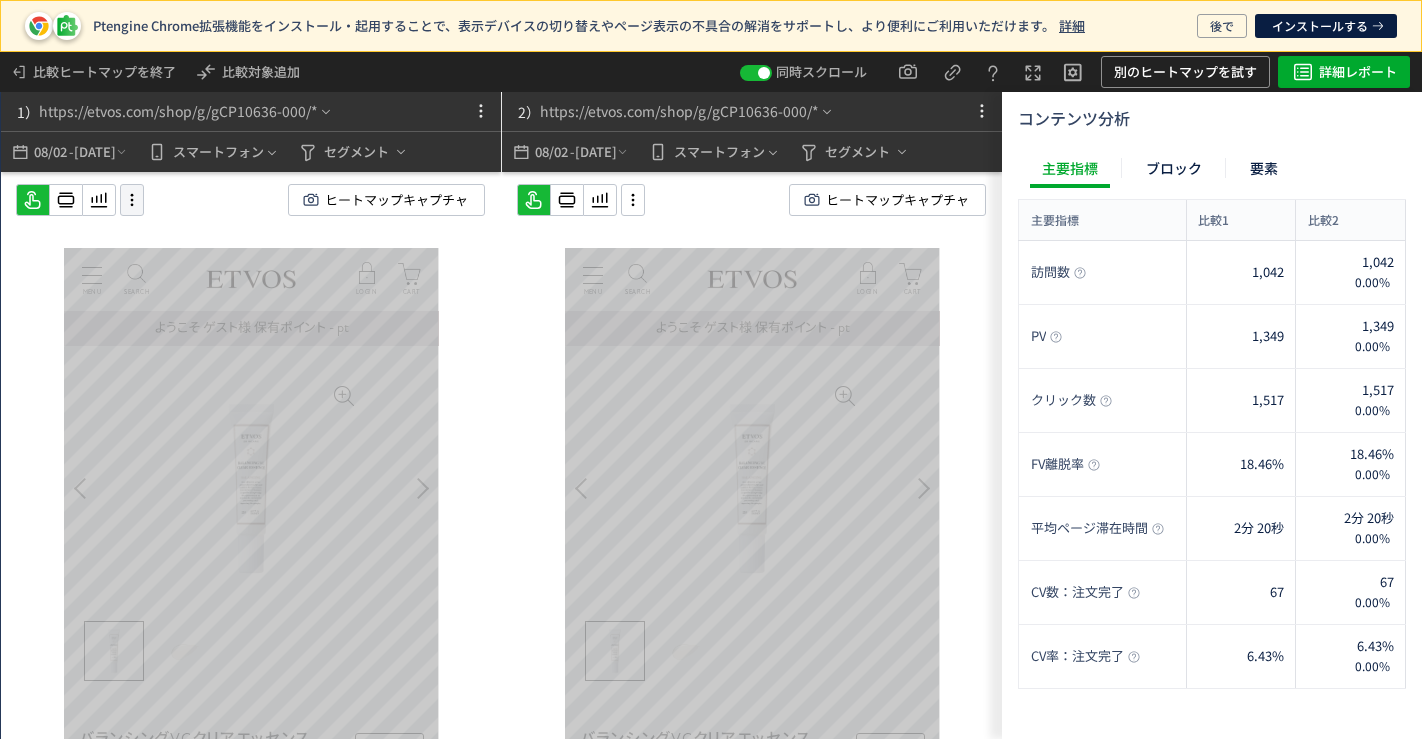 click 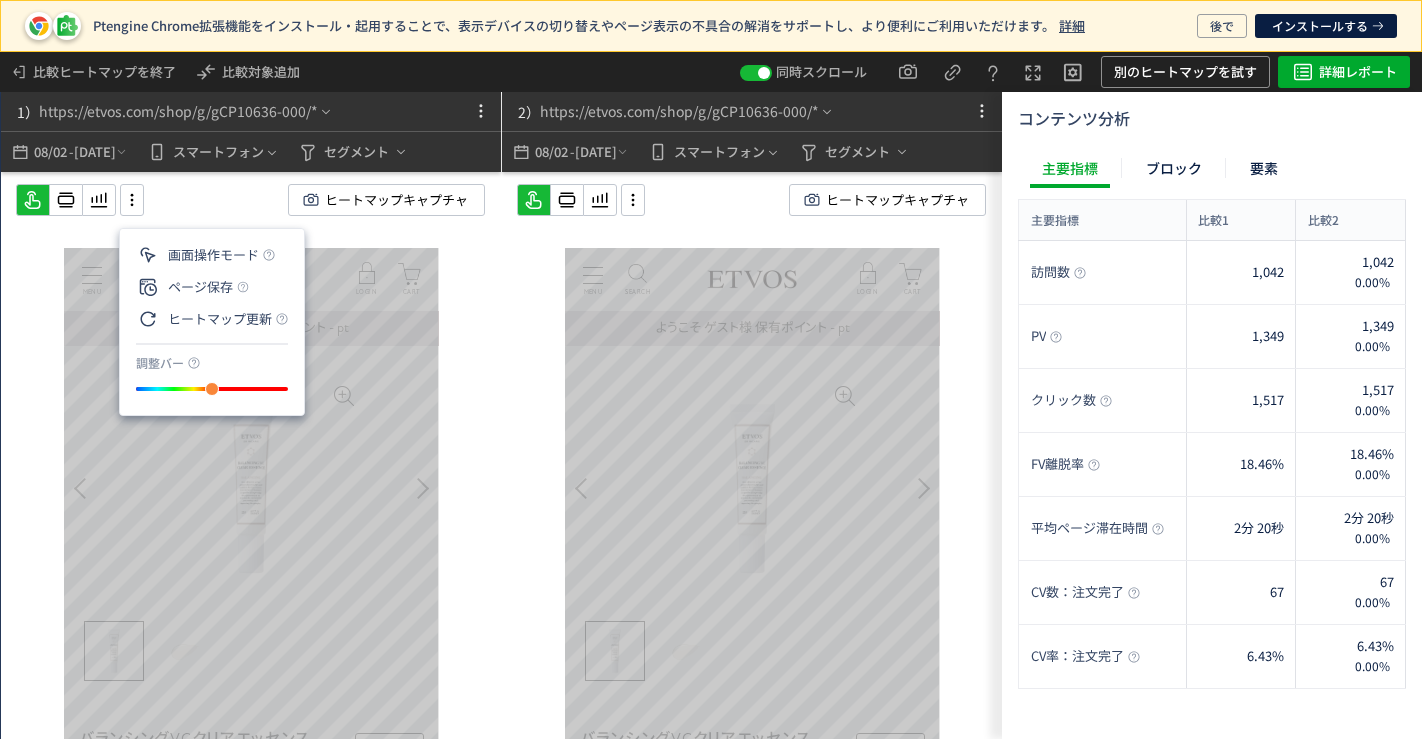 click on "スクロール開始位置:683px スクロール到達率 73% スクロール到達率 69% スクロール到達率 67% スクロール到達率 66% スクロール到達率 64% スクロール到達率 63% スクロール到達率 62% スクロール到達率 62% スクロール到達率 62% スクロール到達率 61% スクロール到達率 61% スクロール到達率 61% スクロール到達率 61% スクロール到達率 60% スクロール到達率 59% スクロール到達率 59% スクロール到達率 59% スクロール到達率 59% スクロール到達率 58% スクロール到達率 58% スクロール到達率 58% スクロール到達率 58% スクロール到達率 57% スクロール到達率 56% スクロール到達率 56% スクロール到達率 56% スクロール到達率 55% スクロール到達率 55% スクロール到達率 54% スクロール到達率 53% スクロール到達率 53% スクロール到達率 52% スクロール到達率 51% スクロール到達率 51% 51%" 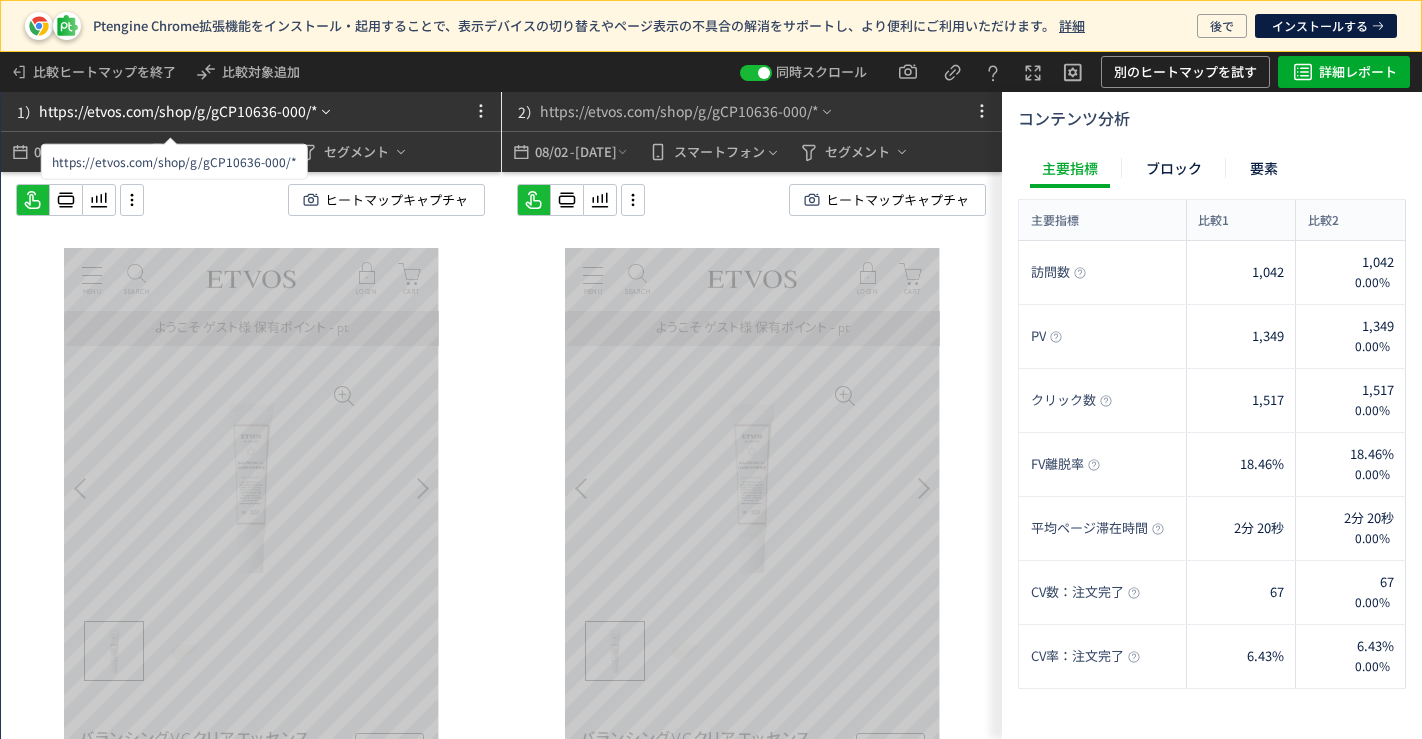 click 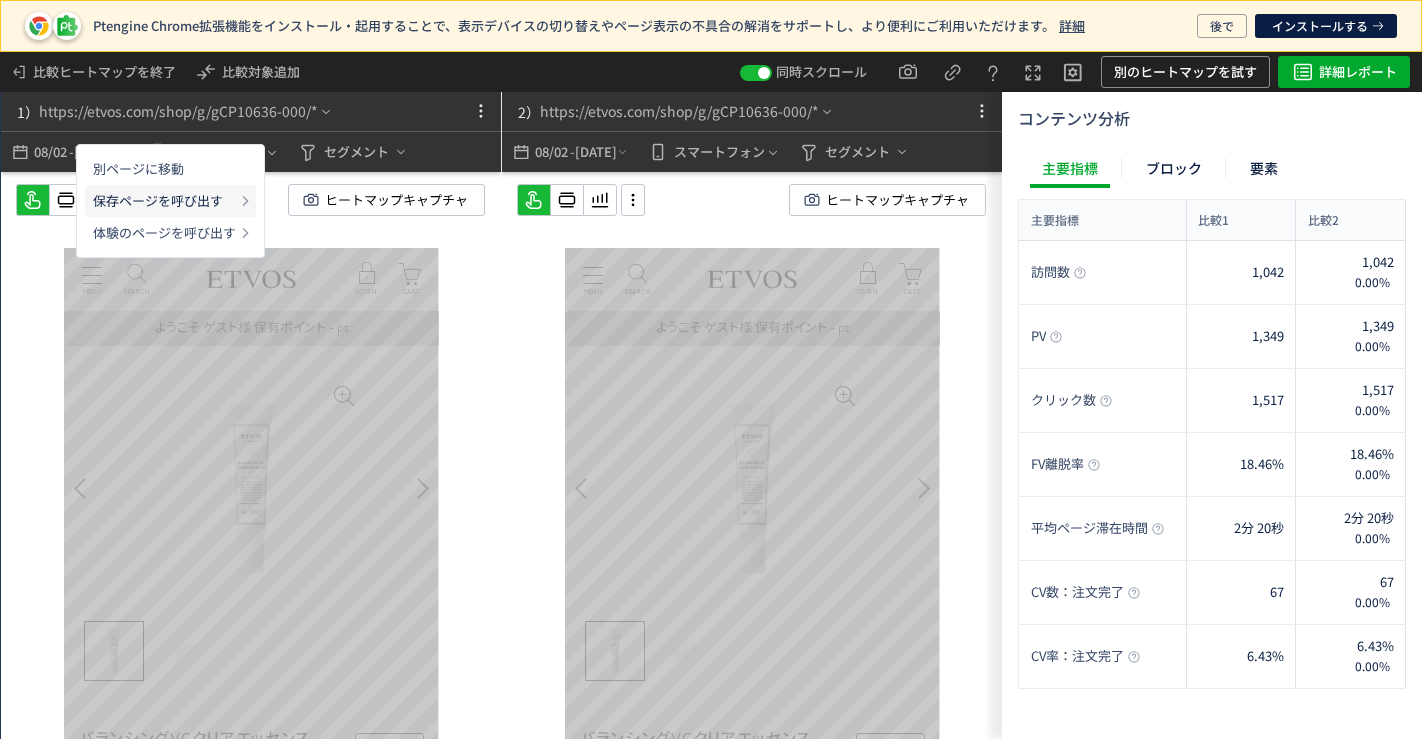 click on "保存ページを呼び出す" 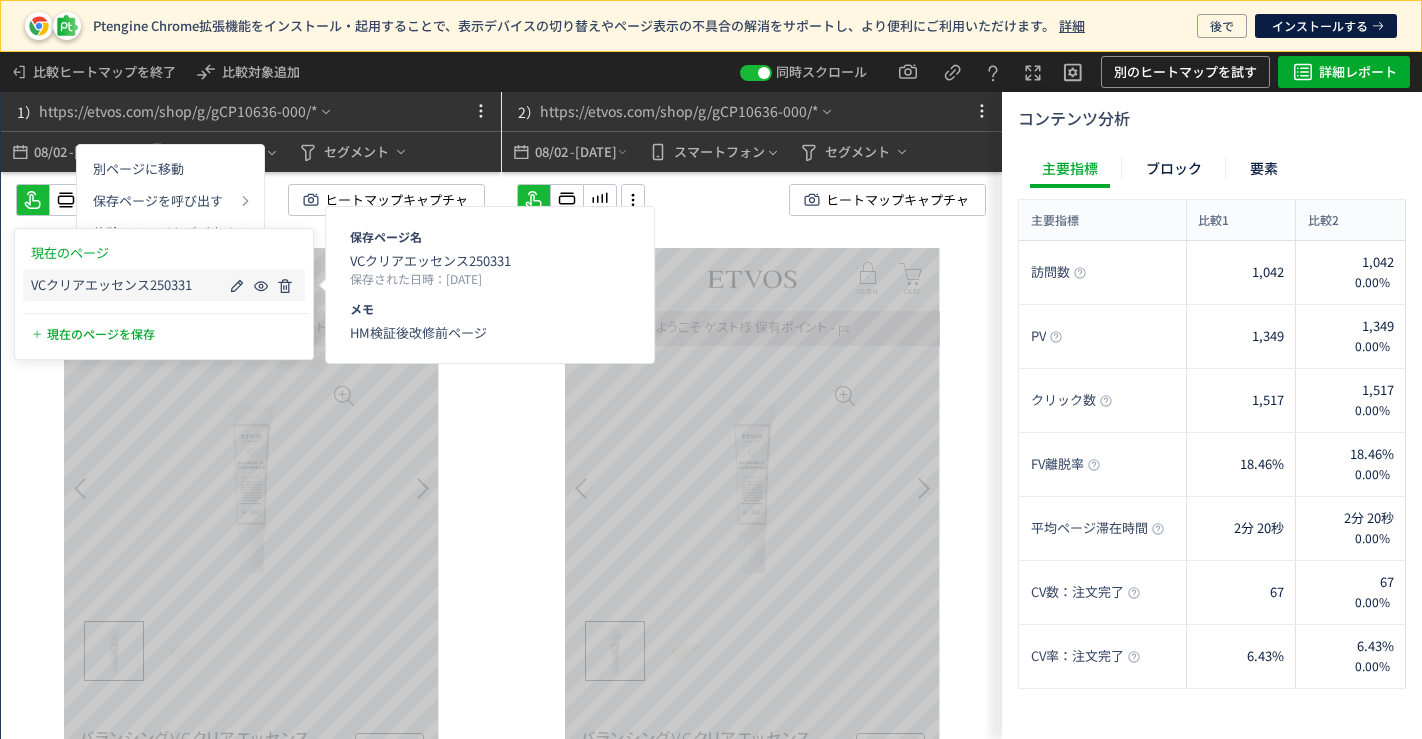 click on "VCクリアエッセンス250331" 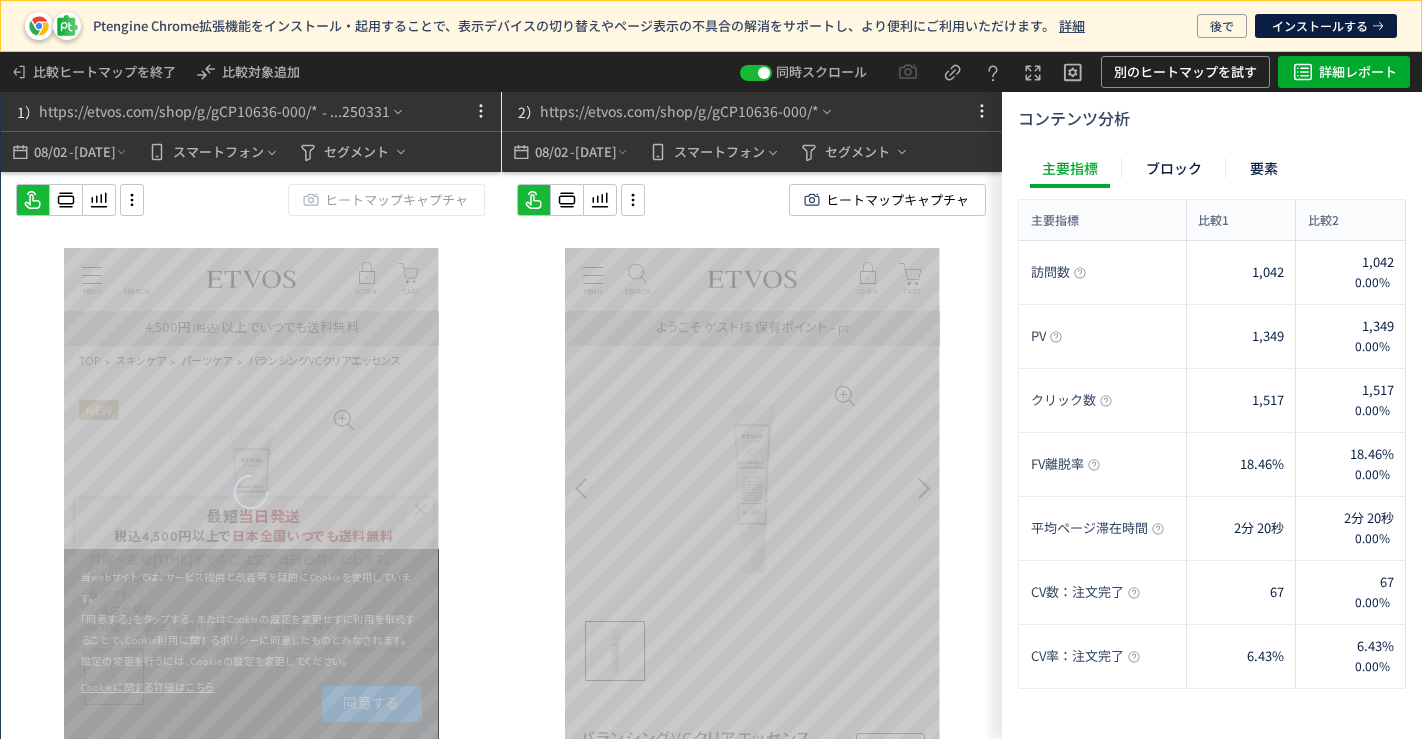 scroll, scrollTop: 0, scrollLeft: 0, axis: both 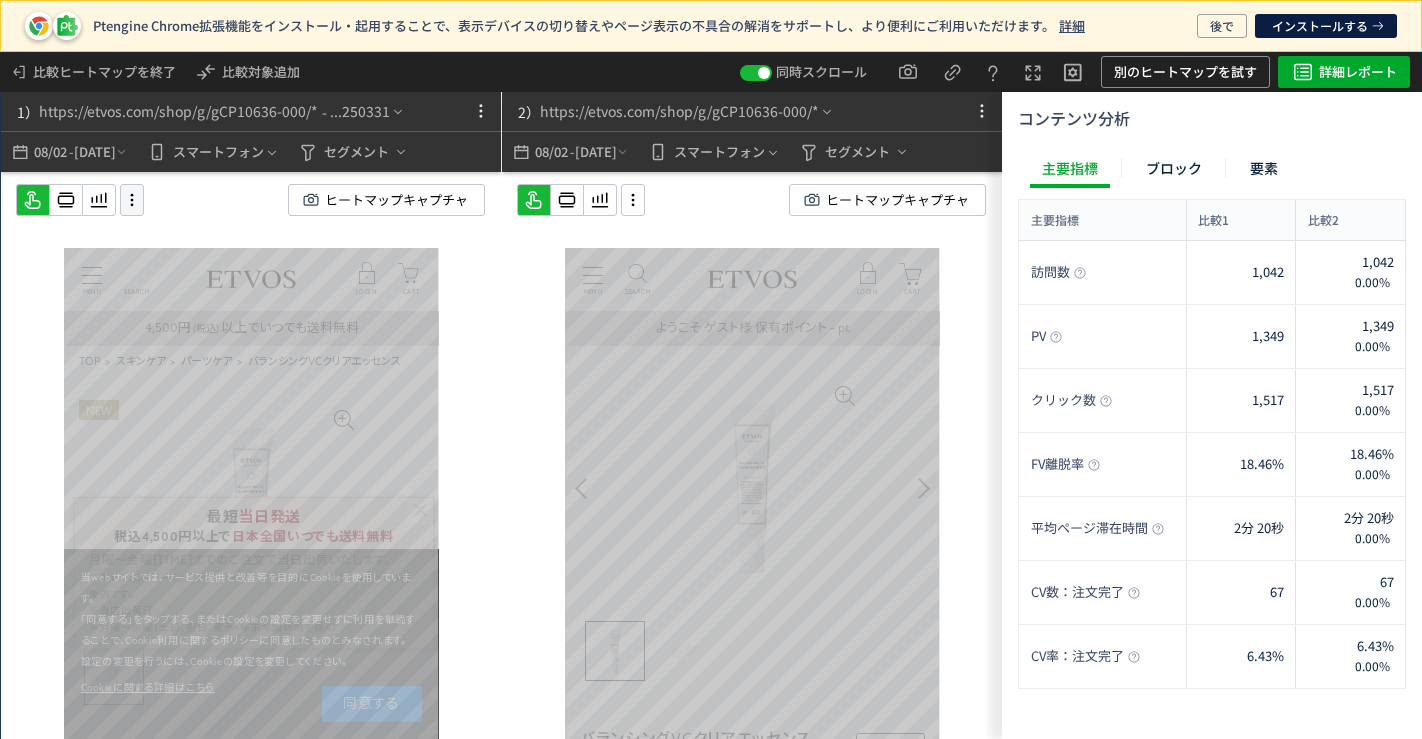 click 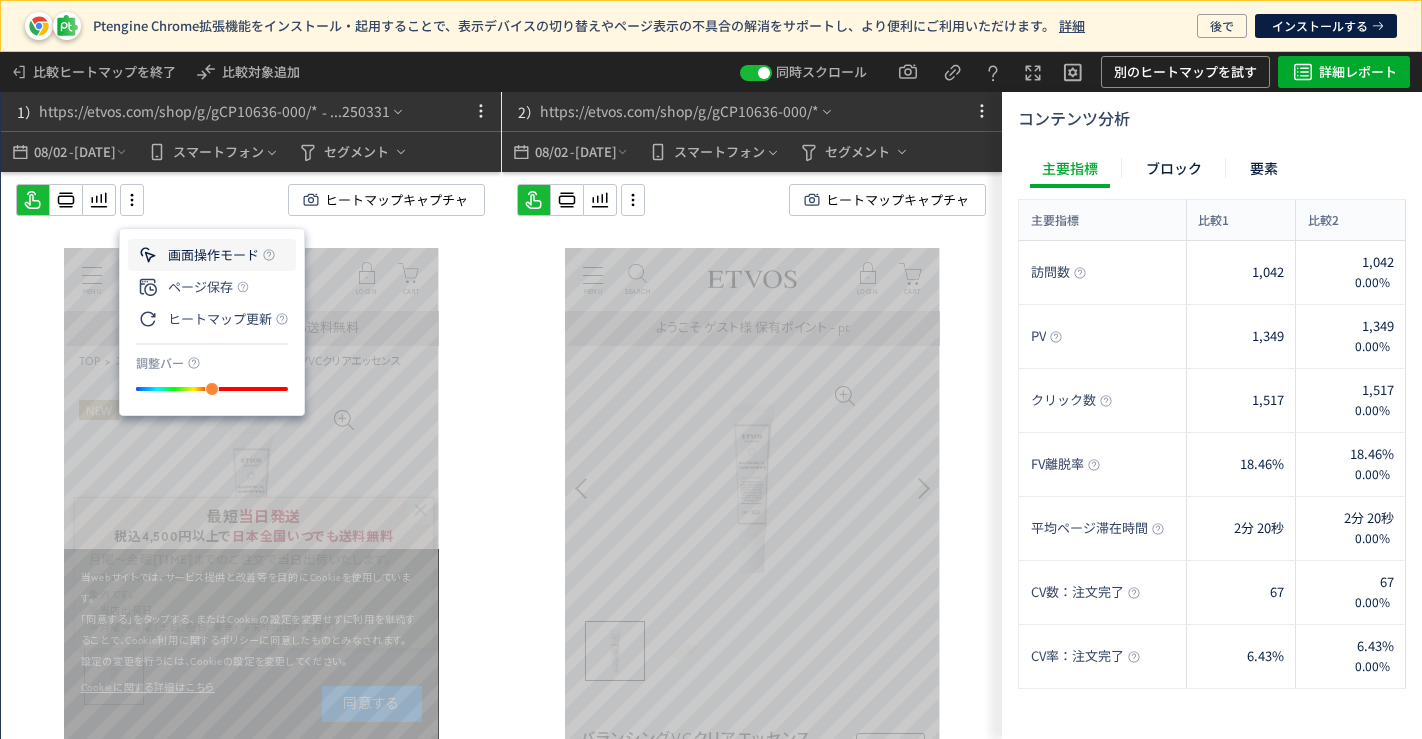 click on "画面操作モード" 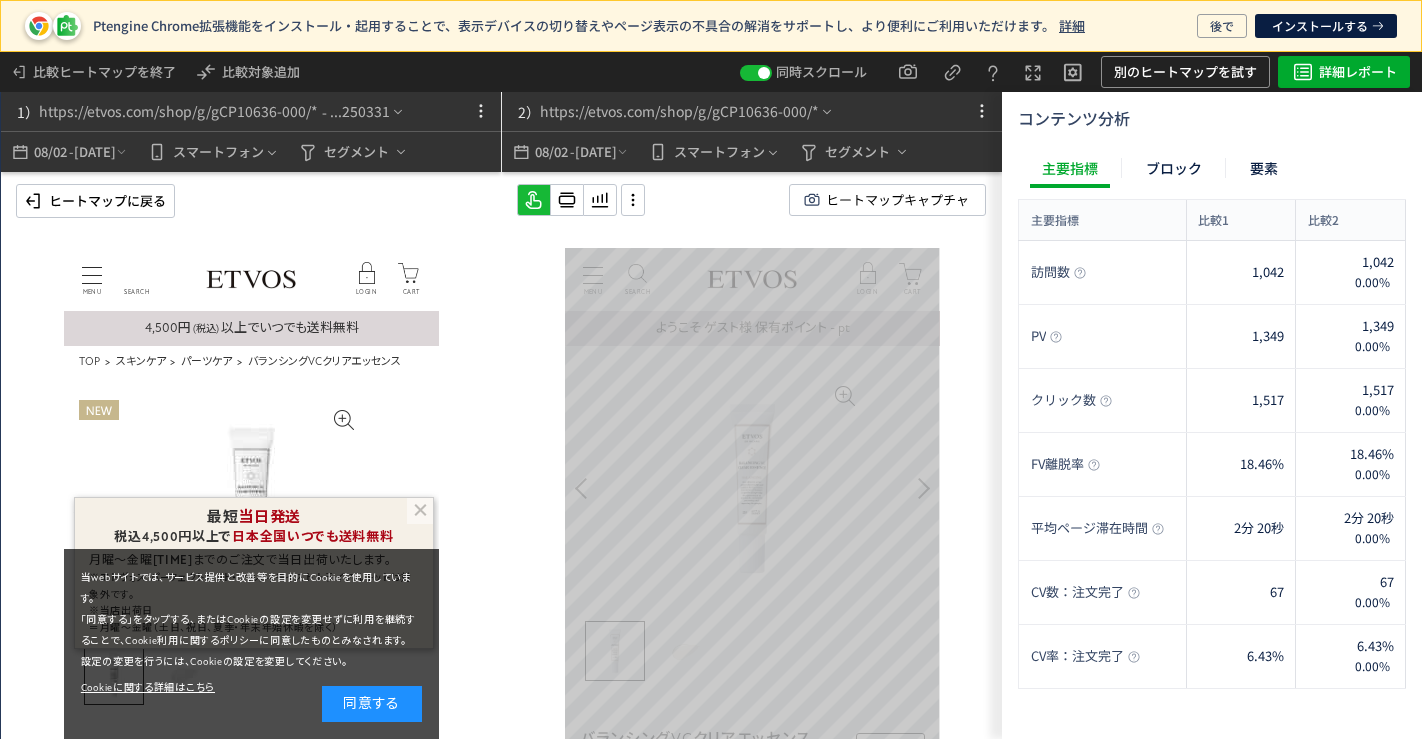 click on "同意する" at bounding box center (371, 704) 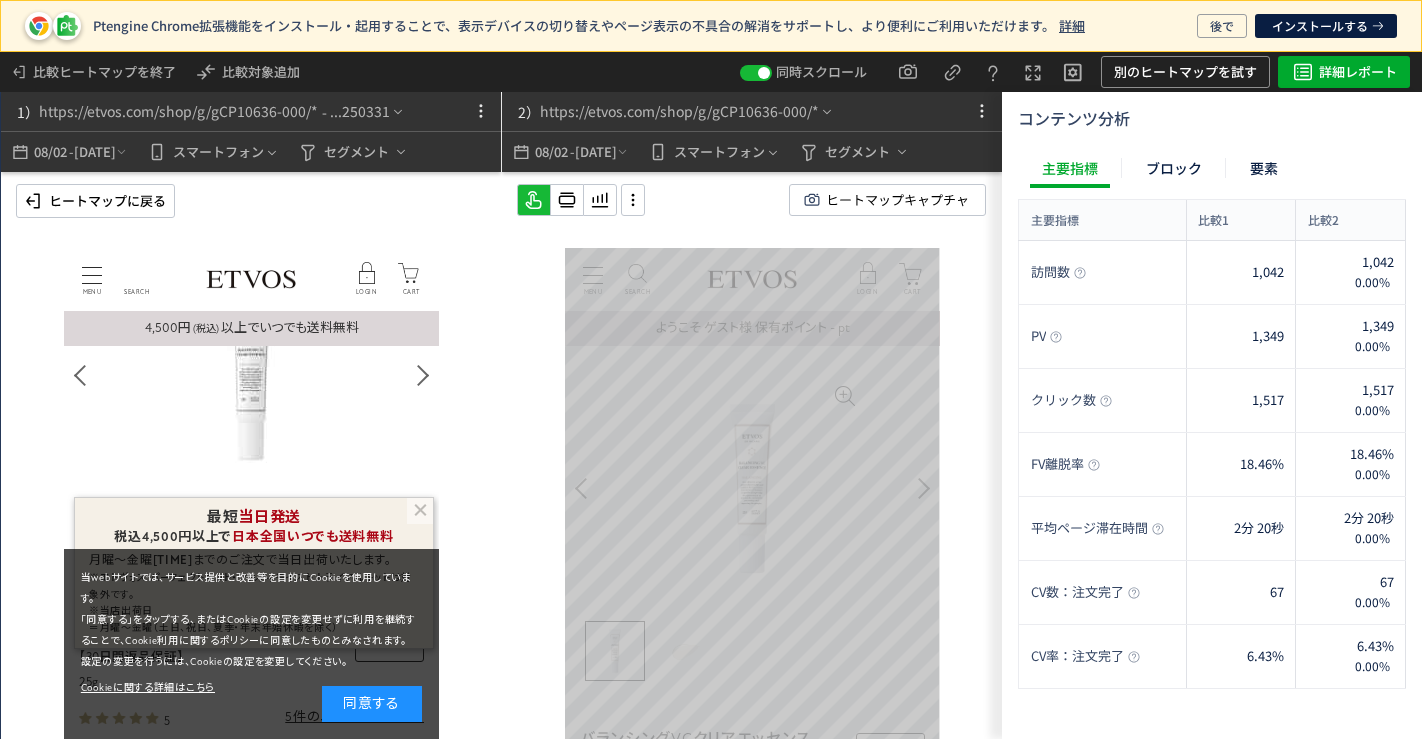 scroll, scrollTop: 166, scrollLeft: 0, axis: vertical 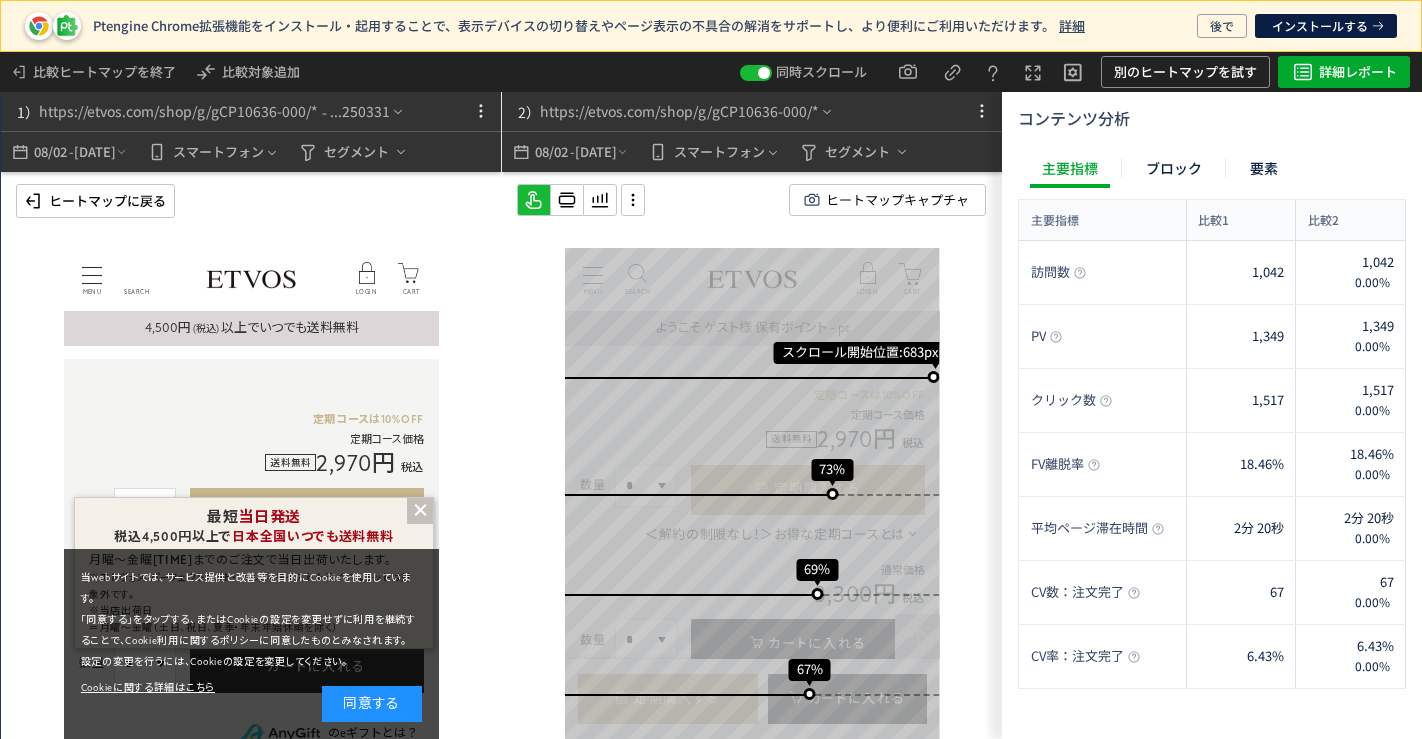 click at bounding box center (419, 511) 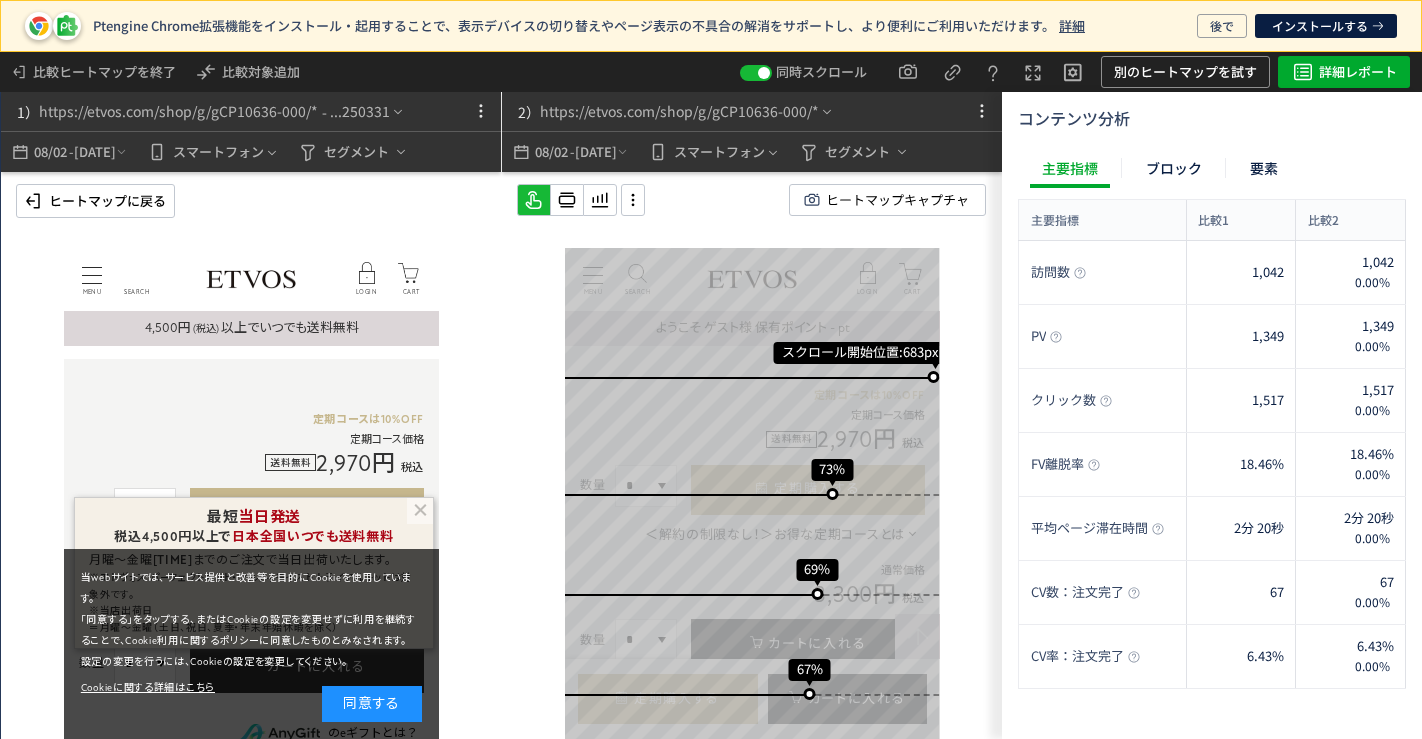 click on "最短 当日発送" at bounding box center (253, 517) 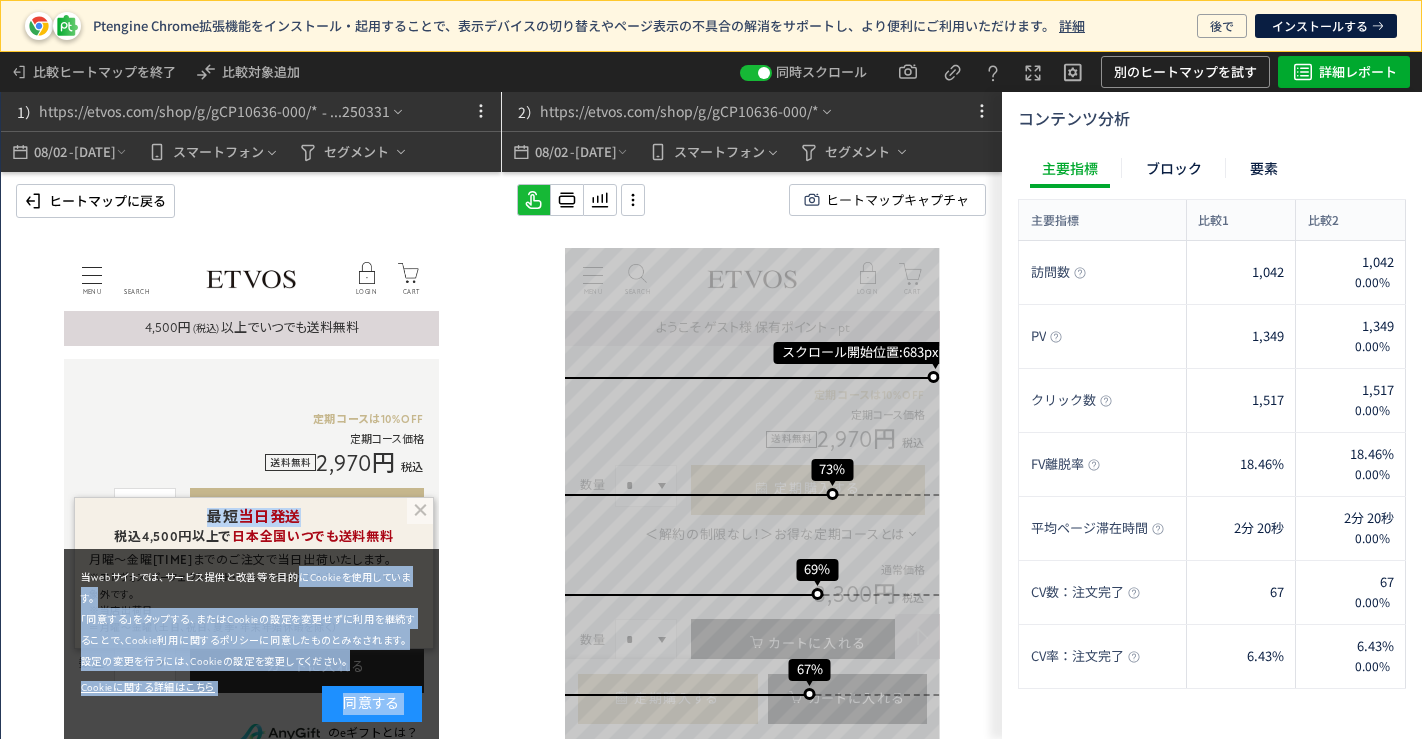 drag, startPoint x: 345, startPoint y: 495, endPoint x: 296, endPoint y: 668, distance: 179.80545 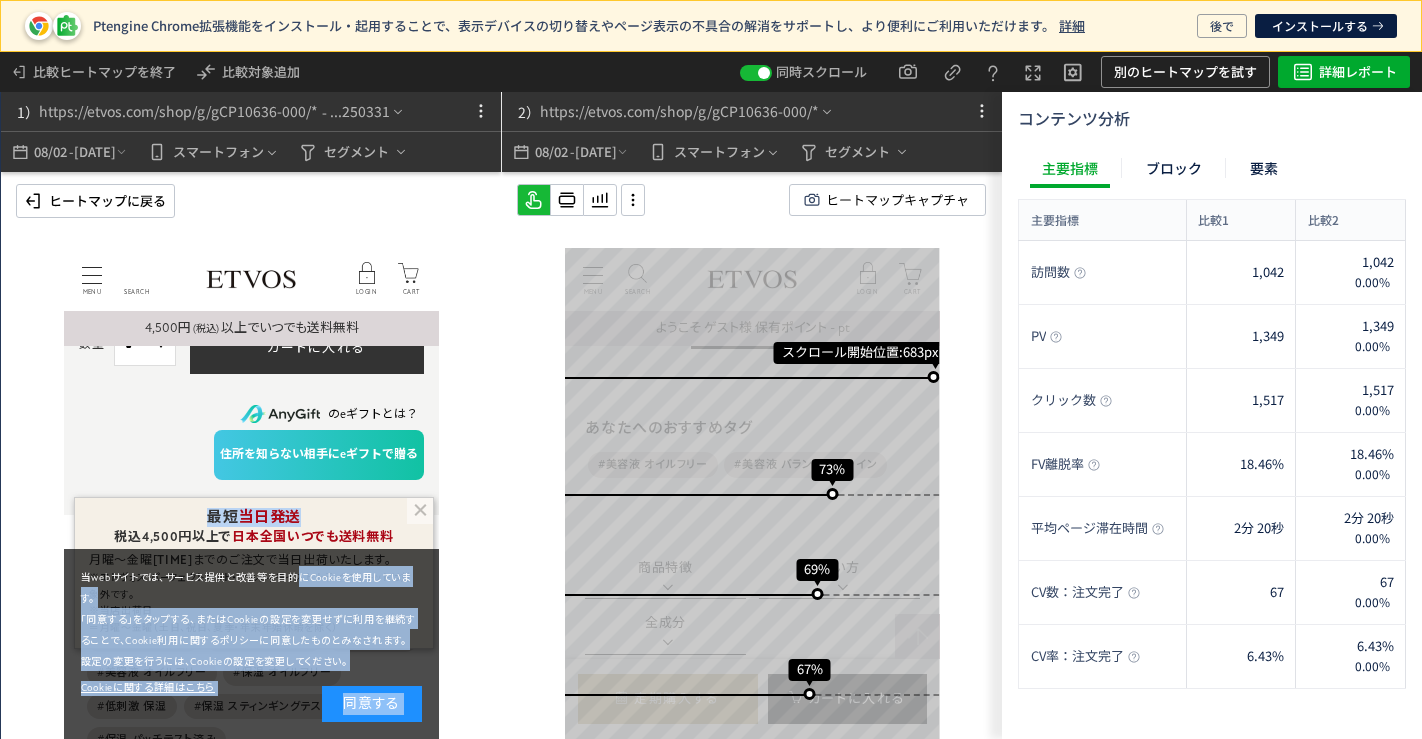scroll, scrollTop: 991, scrollLeft: 0, axis: vertical 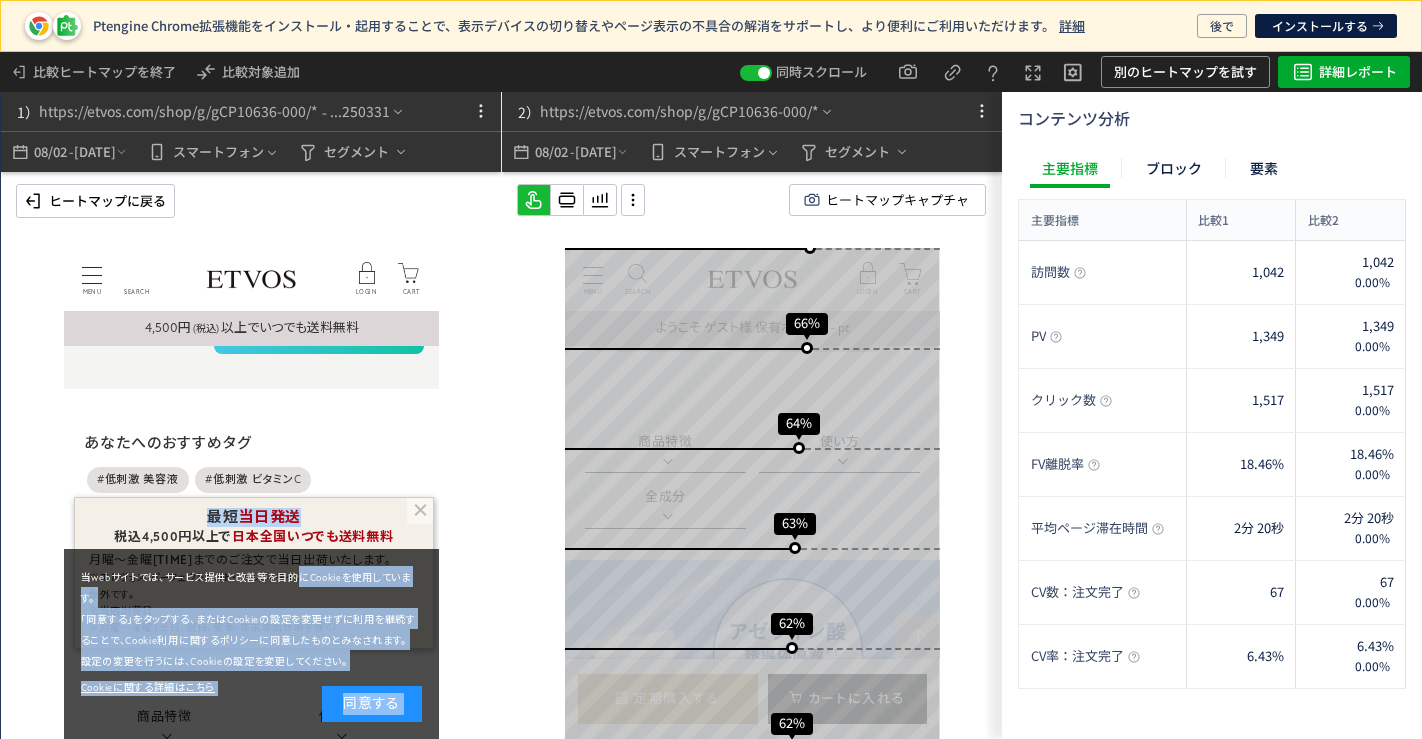 click on "最短 当日発送 税込4,500円以上で 日本全国いつでも送料無料
月曜～金曜  13：00 までのご注文で当日出荷いたします。 ※エトヴォスパーフェクトキット・アルティモイスト トライアルキットは対象外です。 ※当店出荷日  ＝月曜～金曜（土日、祝日、夏季・年末年始休暇を除く）" at bounding box center [253, 573] 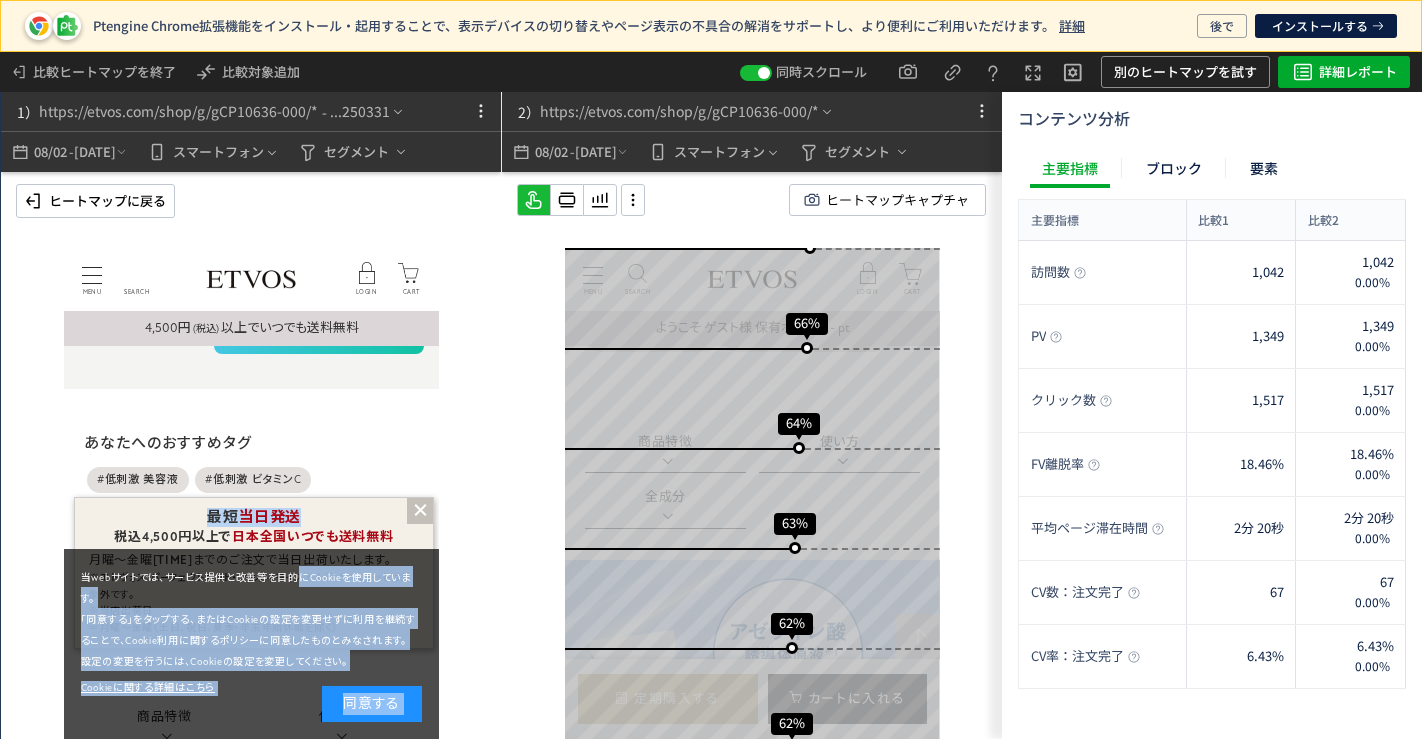 click at bounding box center [419, 511] 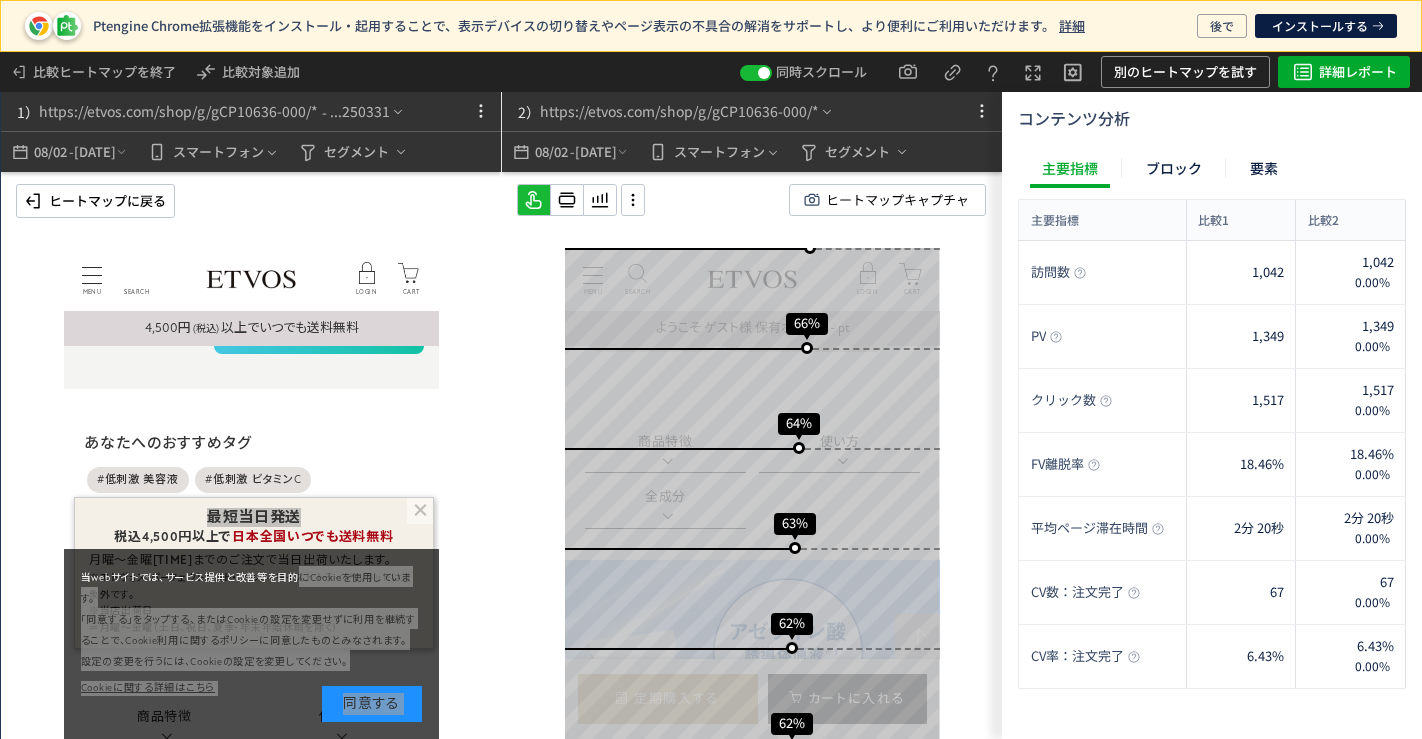 click on "ヒートマップに戻る" at bounding box center (107, 201) 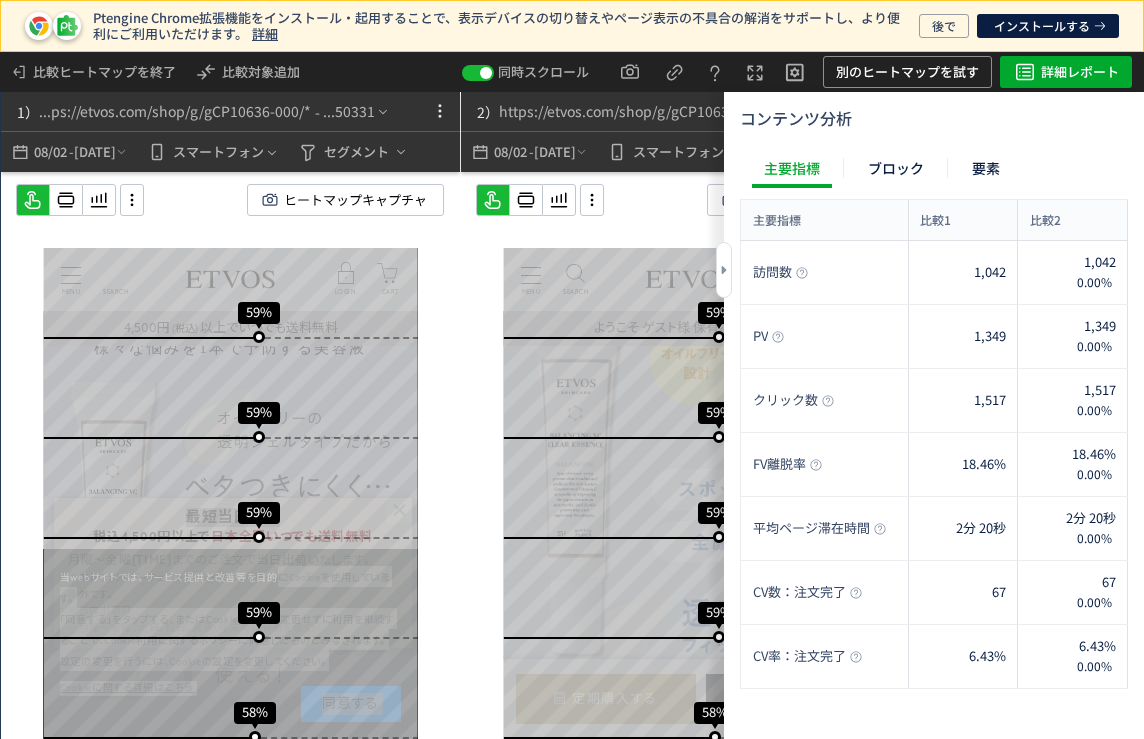 click 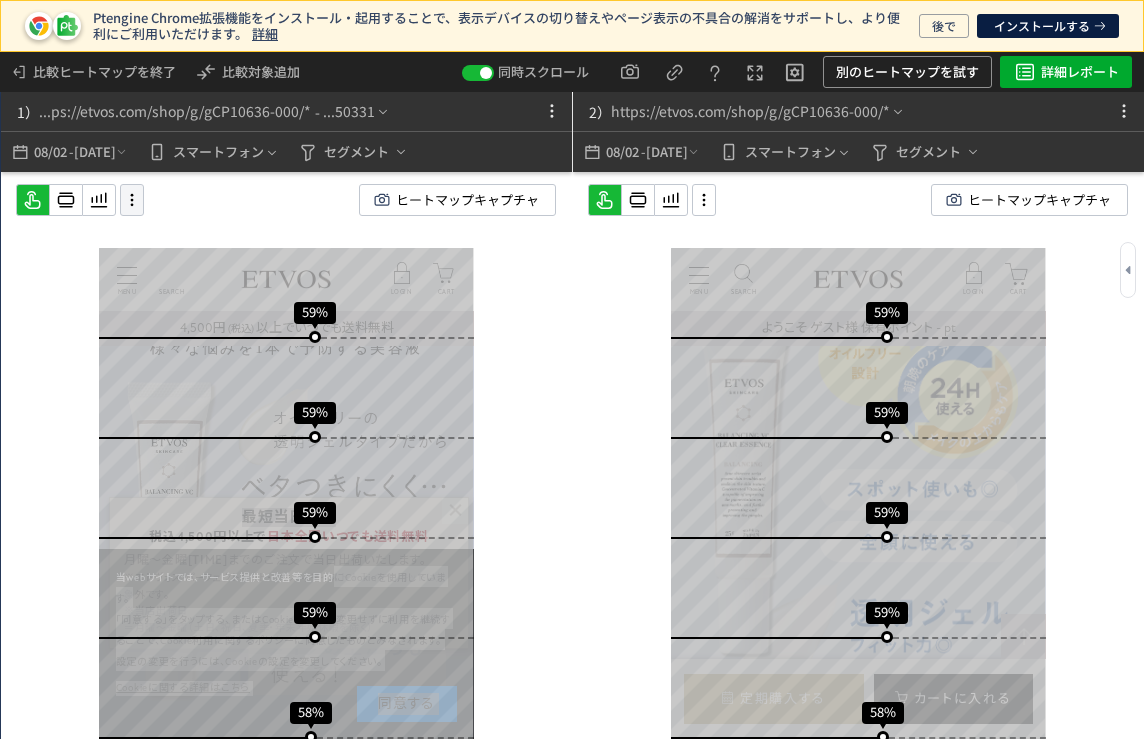 click 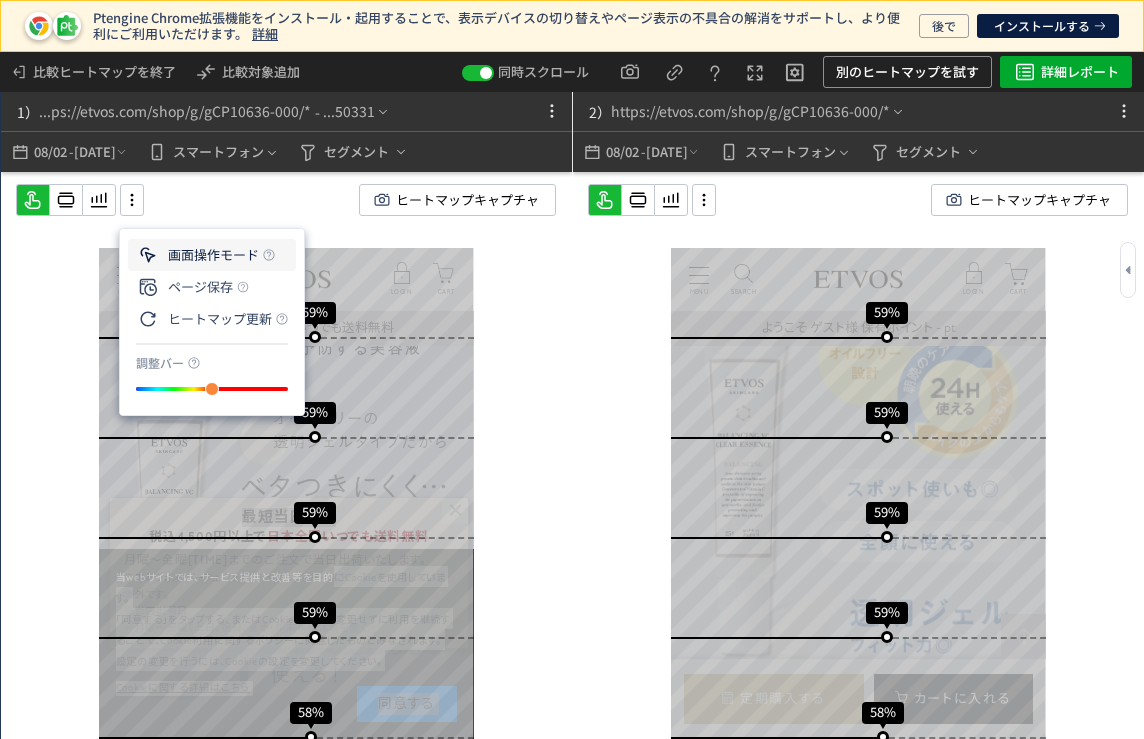 click on "画面操作モード" 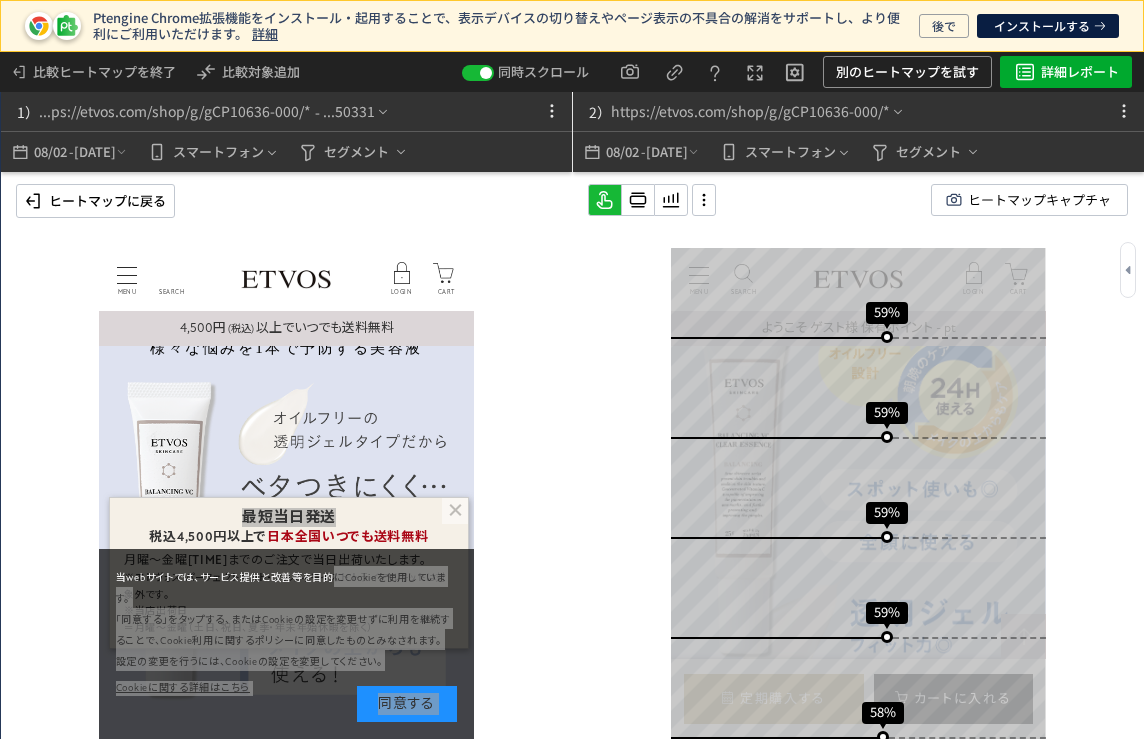 drag, startPoint x: 1142, startPoint y: 189, endPoint x: 1137, endPoint y: 250, distance: 61.204575 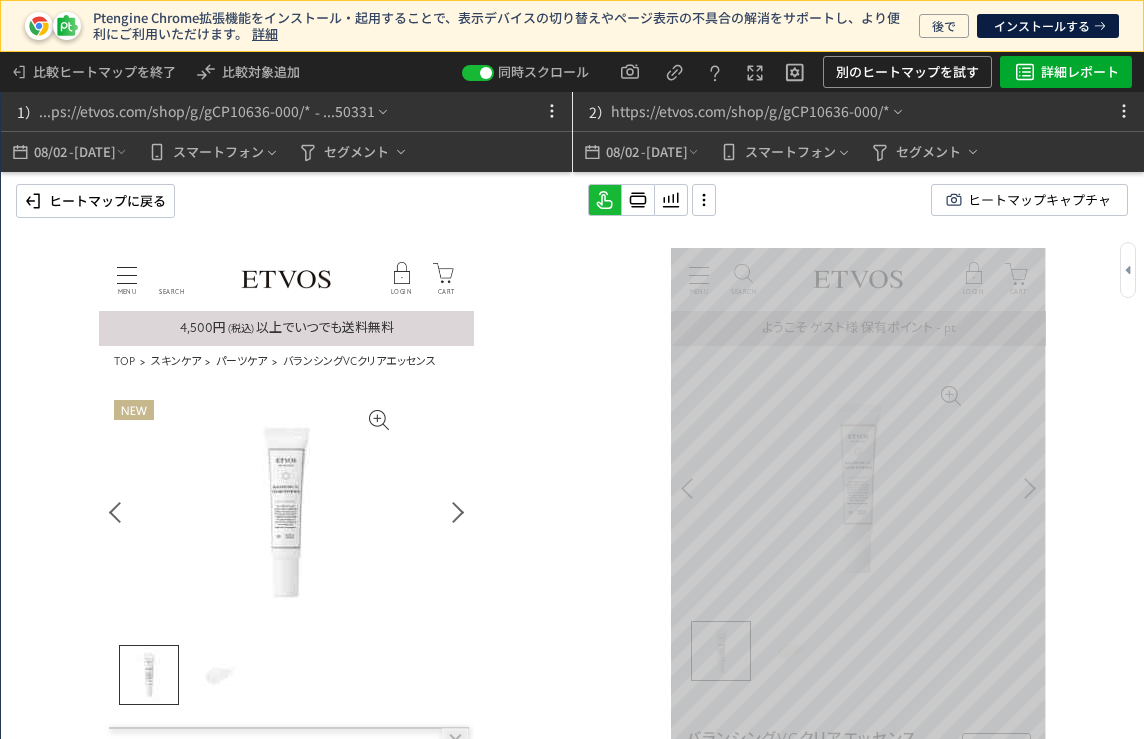 click on "ヒートマップに戻る" at bounding box center [107, 201] 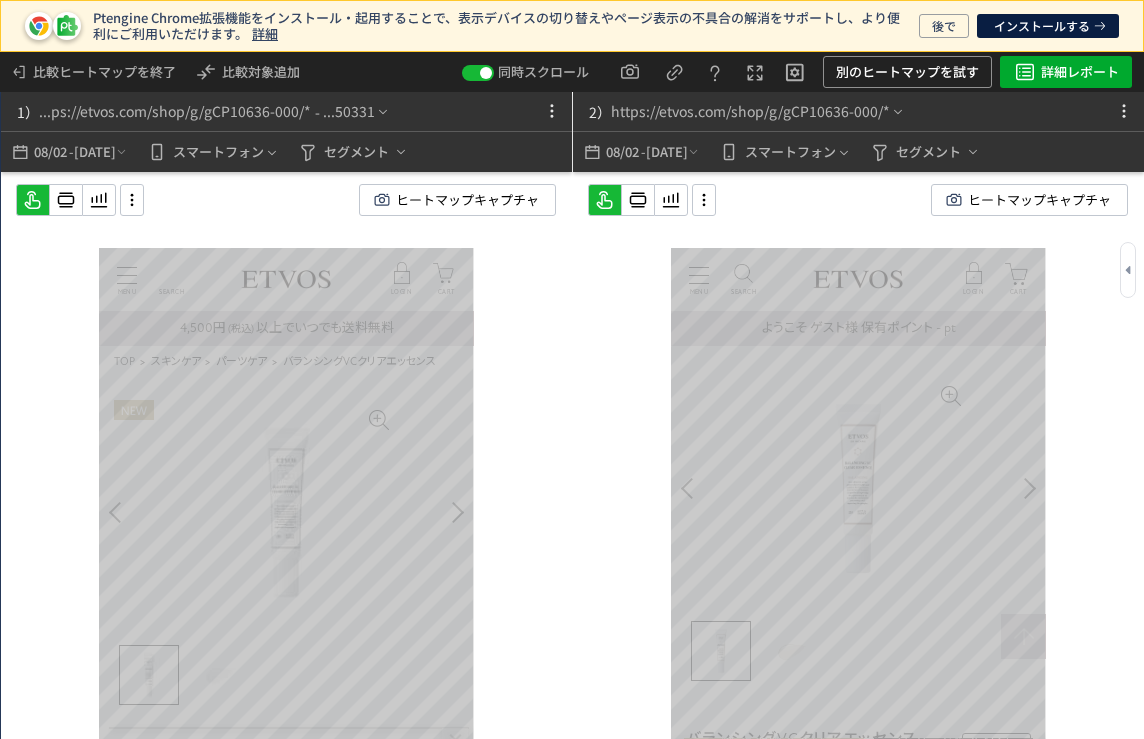scroll, scrollTop: 555, scrollLeft: 0, axis: vertical 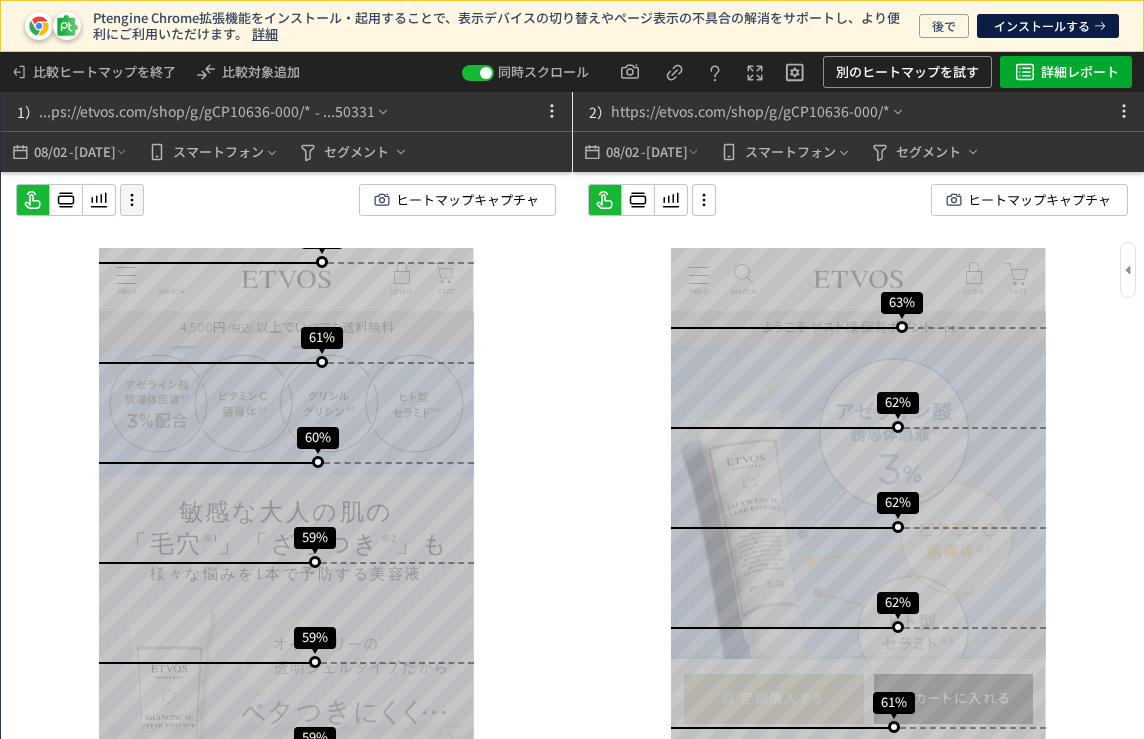 click 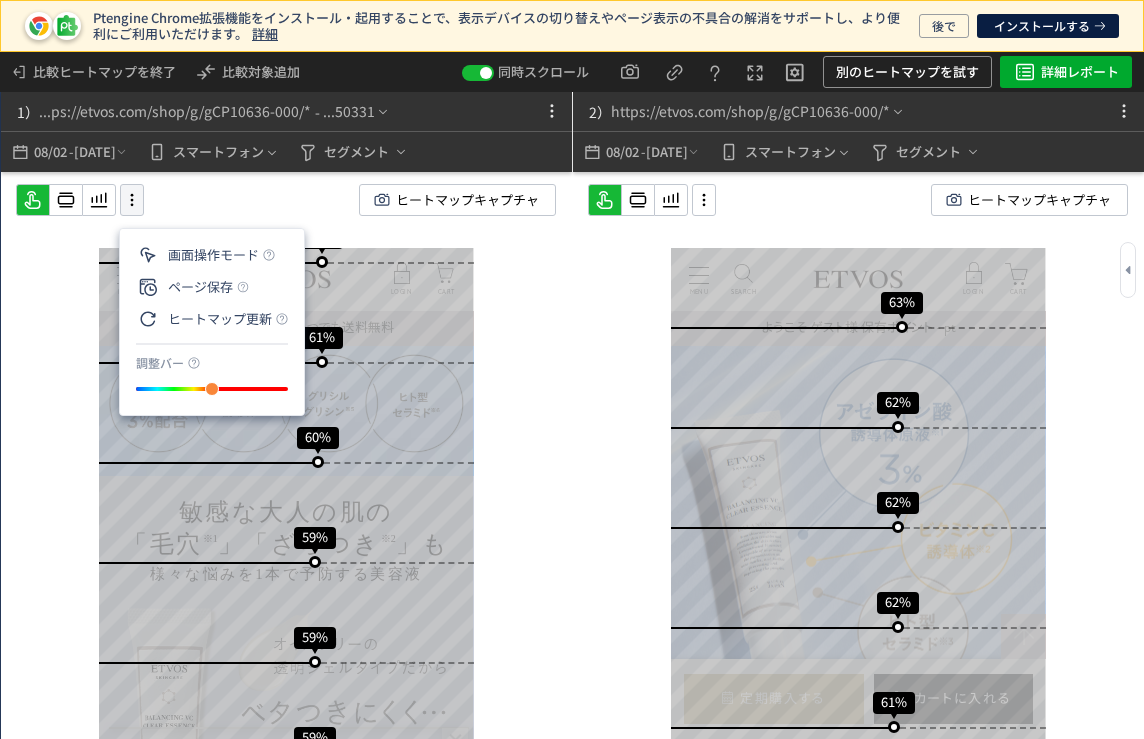 click 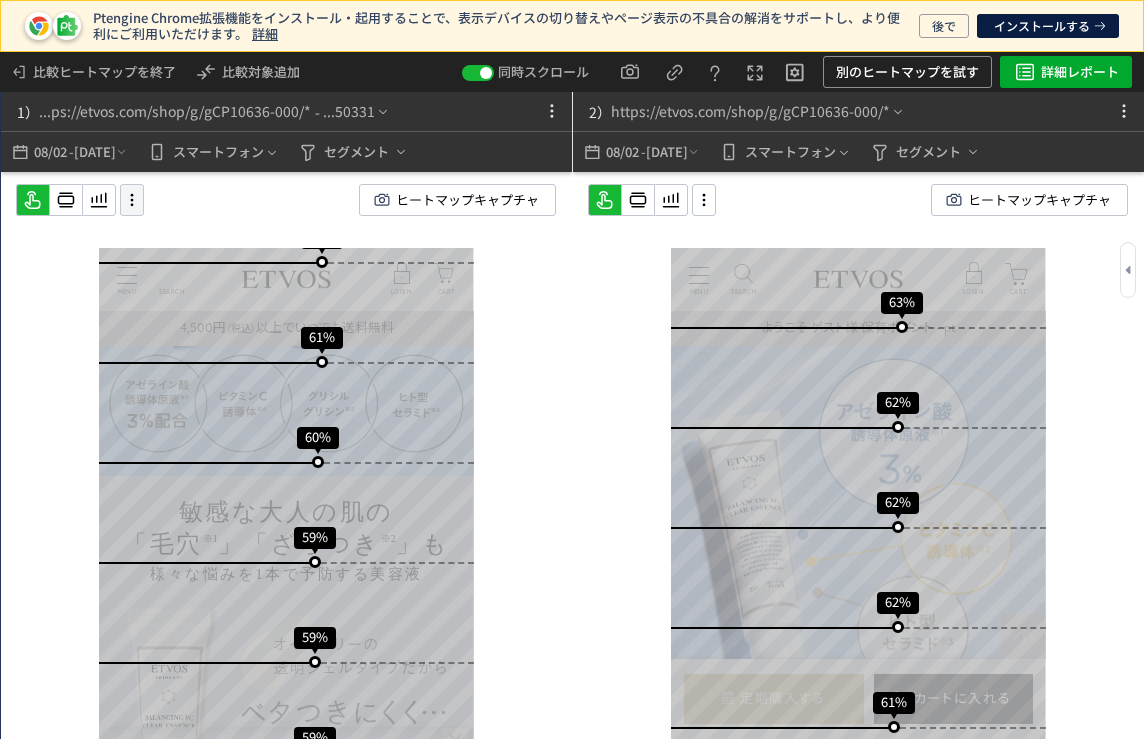 click 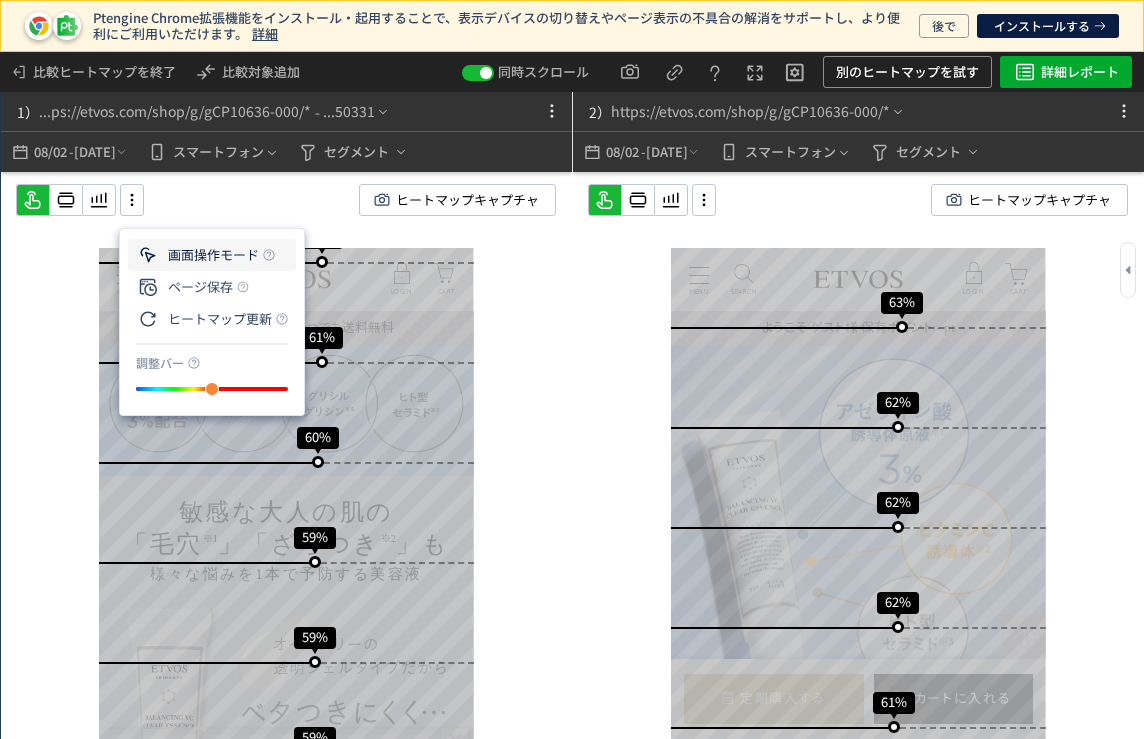 click on "画面操作モード" 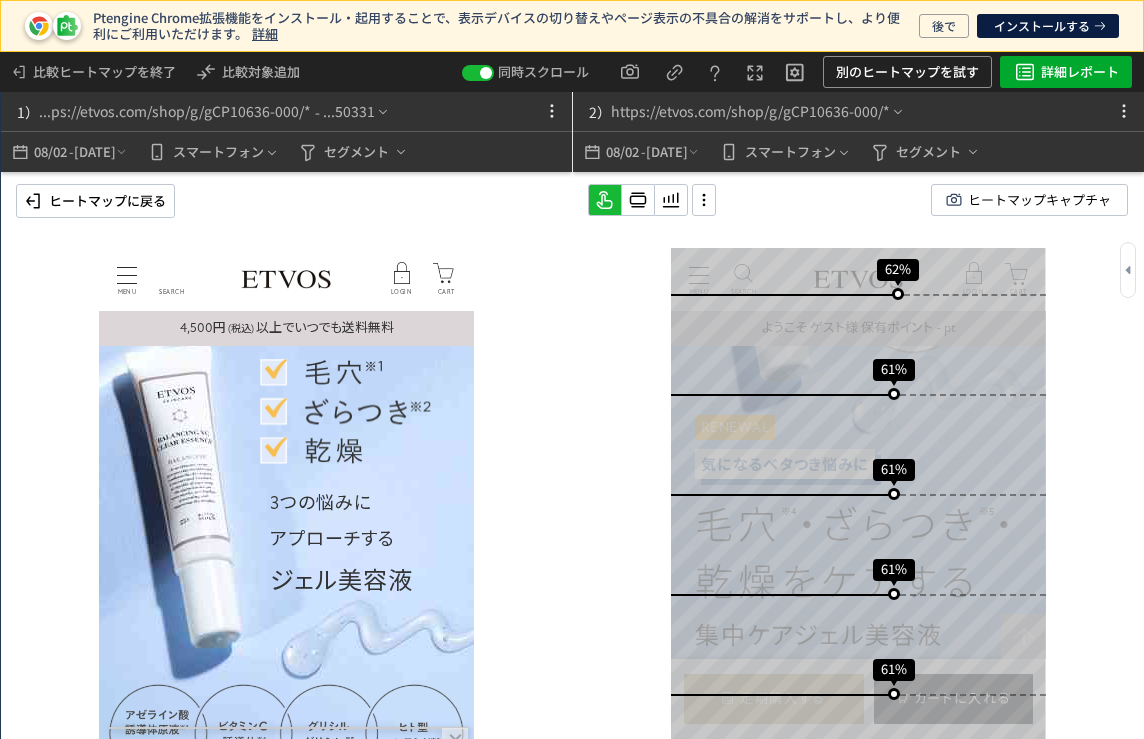 click on "[DATE] - [DATE] スマートフォン セグメント" at bounding box center [286, 151] 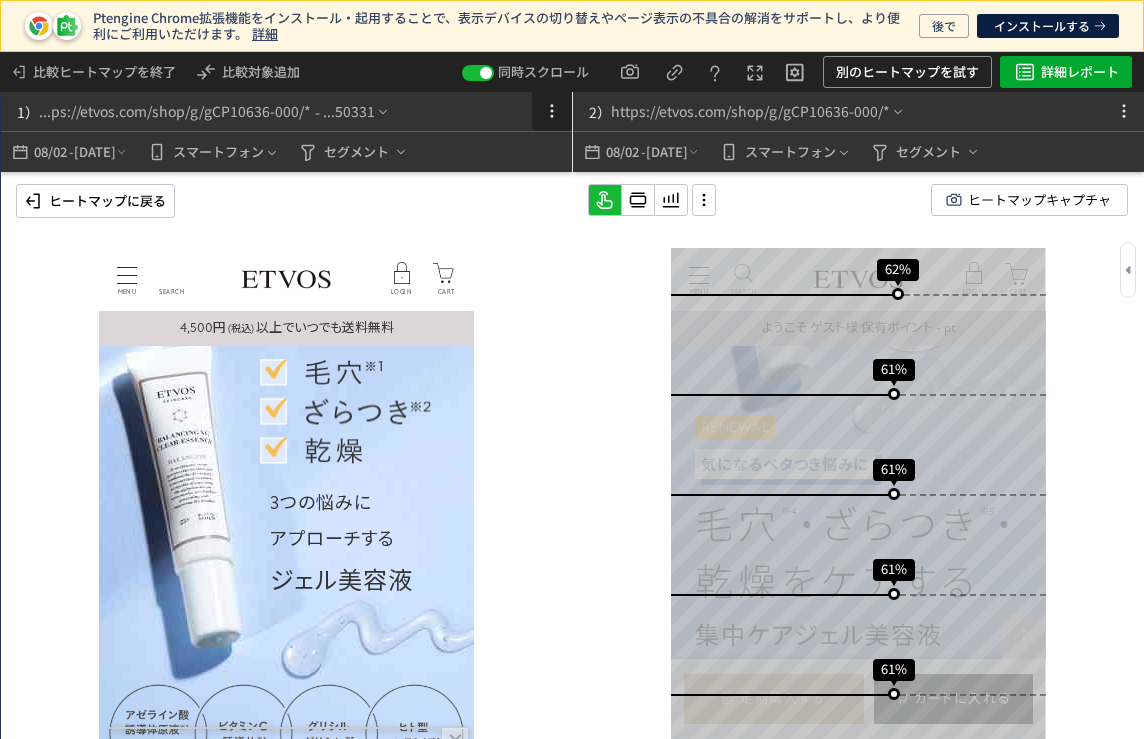 click 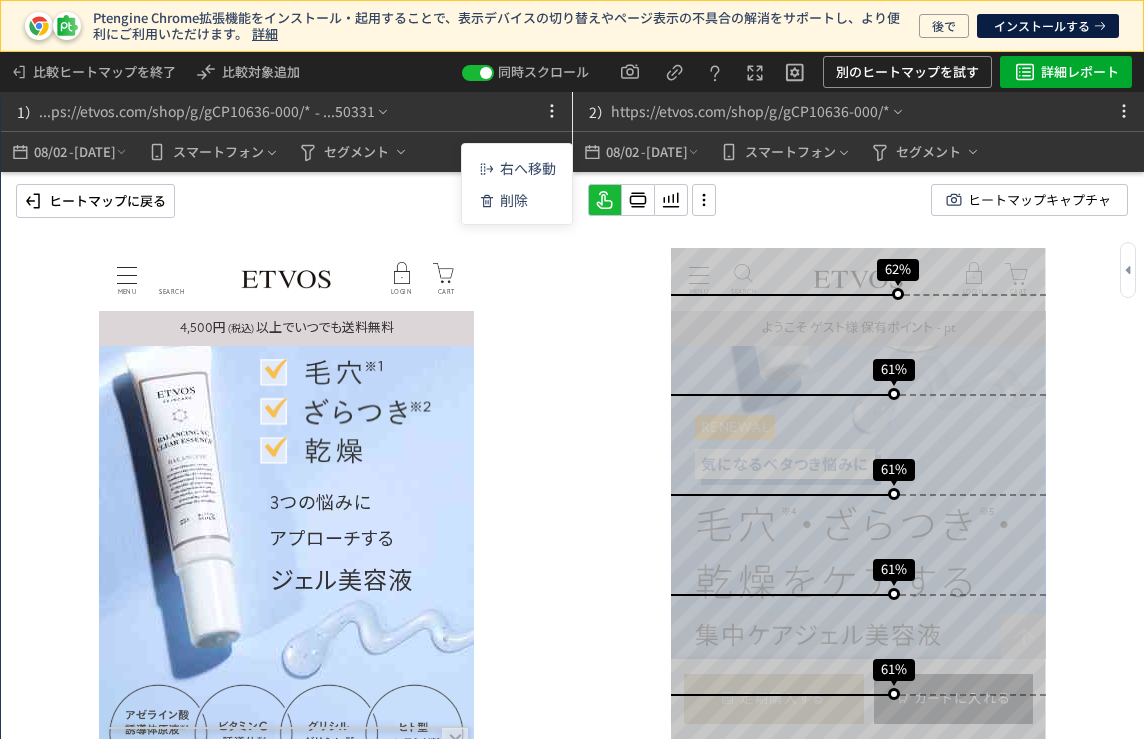 click on "1） ...ps://etvos.com/shop/g/gCP10636-000/*  -  ...50331 08/02 - 08/08  スマートフォン セグメント" at bounding box center [286, 132] 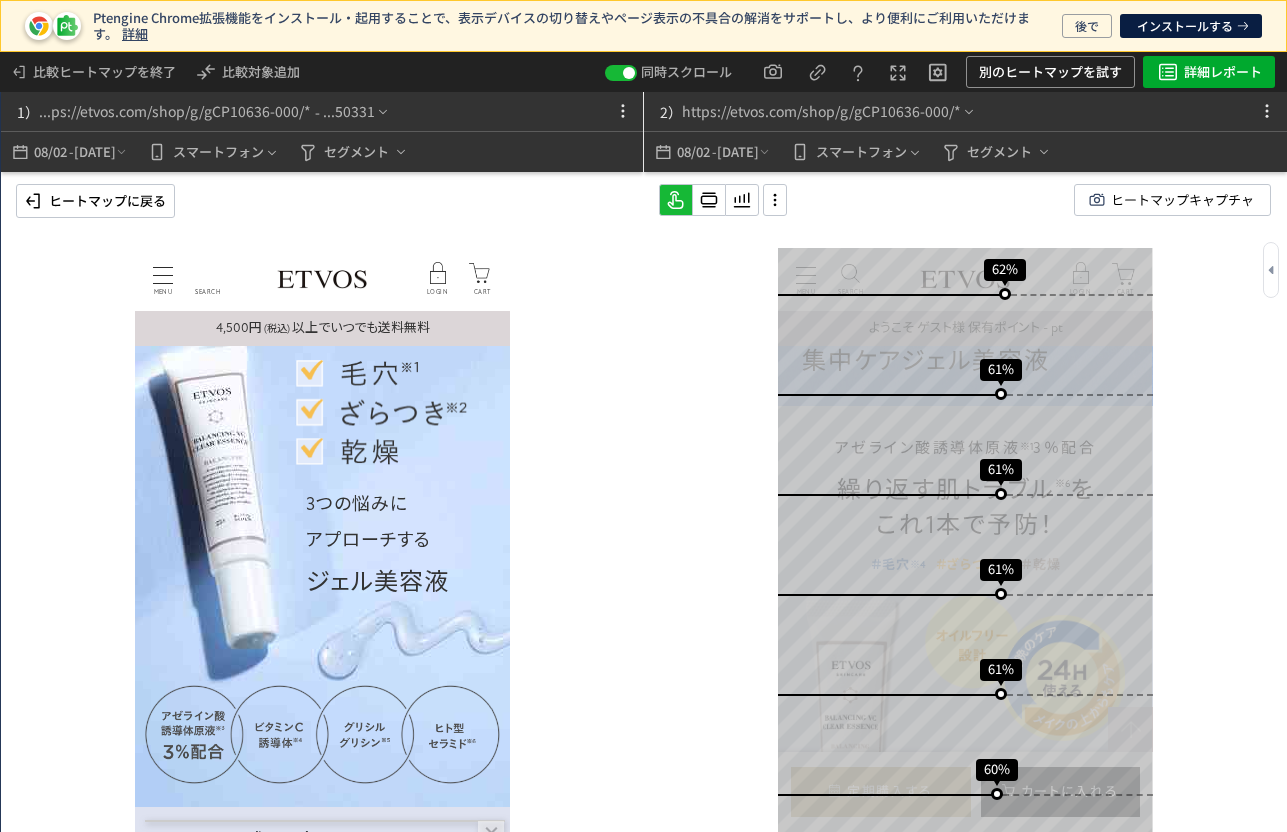 scroll, scrollTop: 1836, scrollLeft: 0, axis: vertical 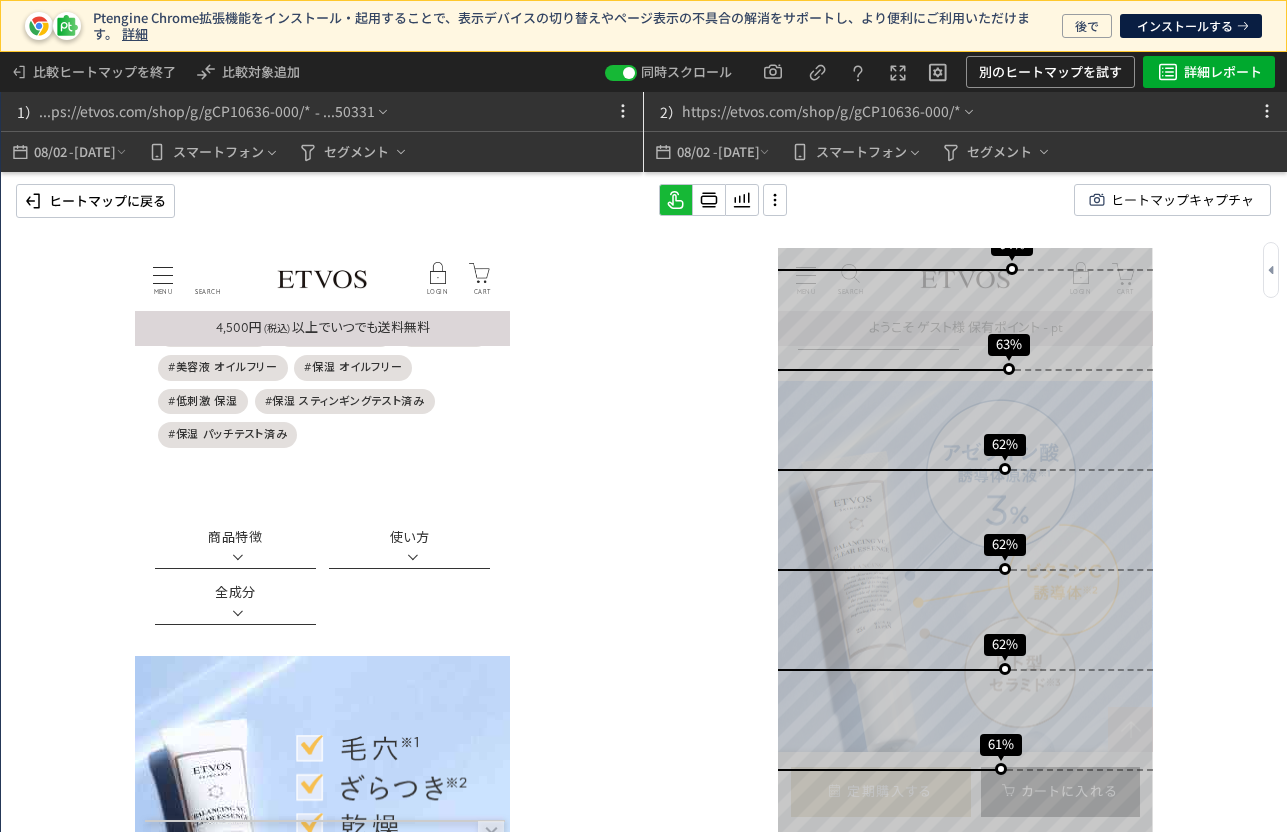 click on "ヒートマップに戻る" at bounding box center (107, 201) 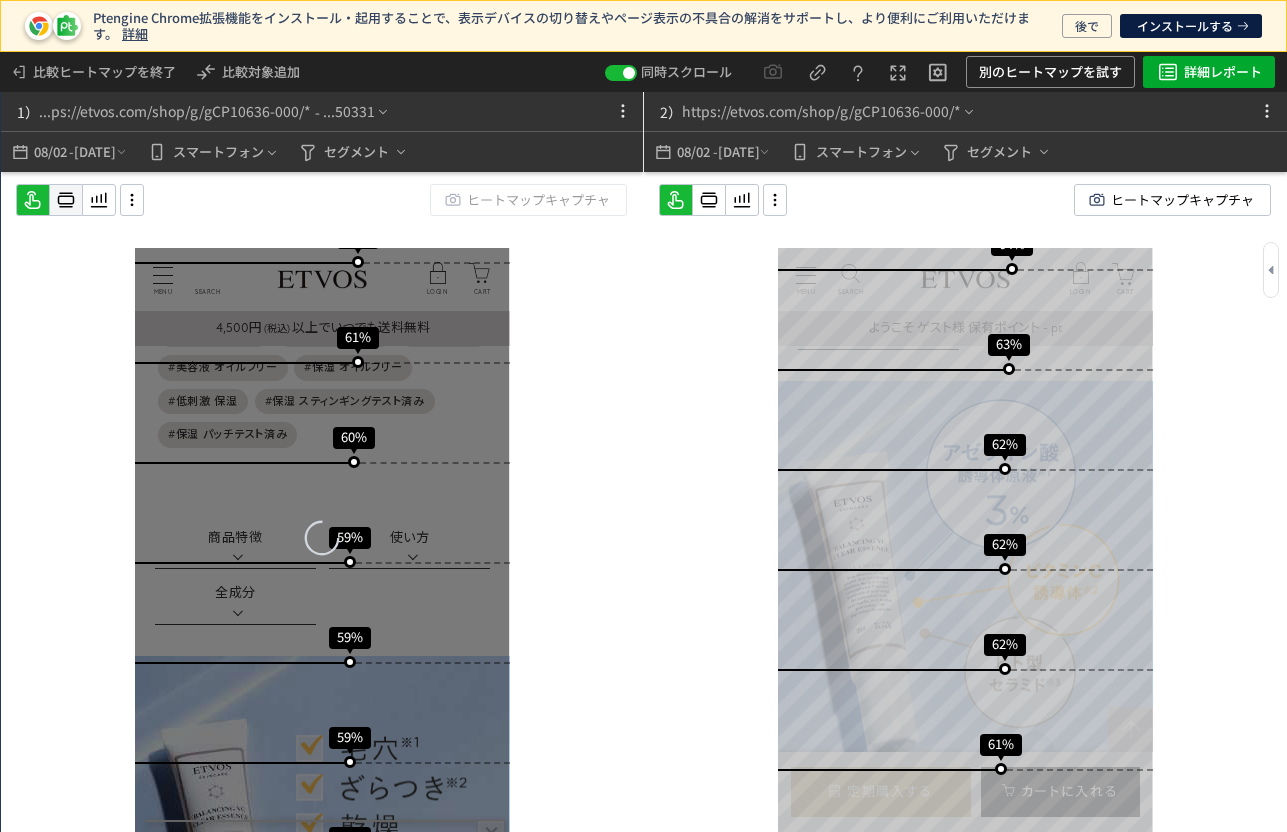 scroll, scrollTop: 1179, scrollLeft: 0, axis: vertical 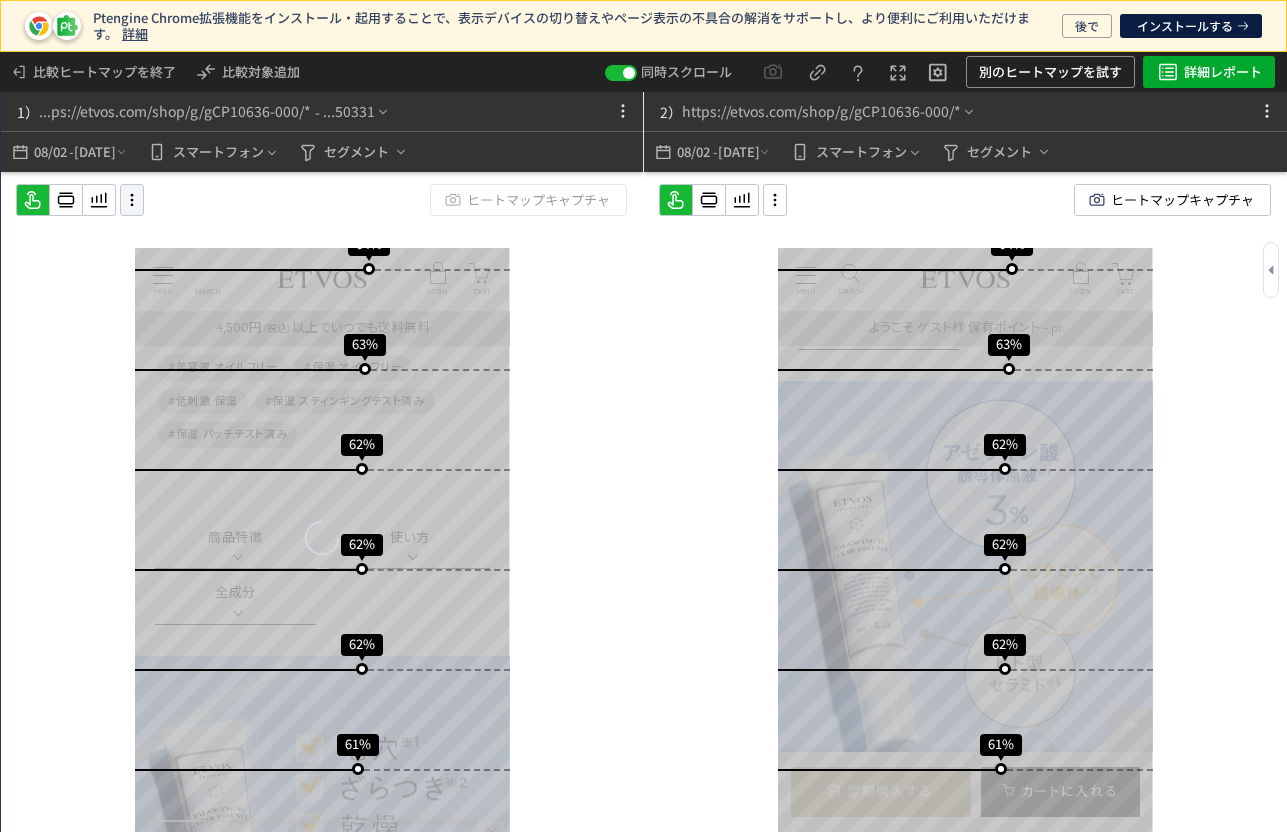 click 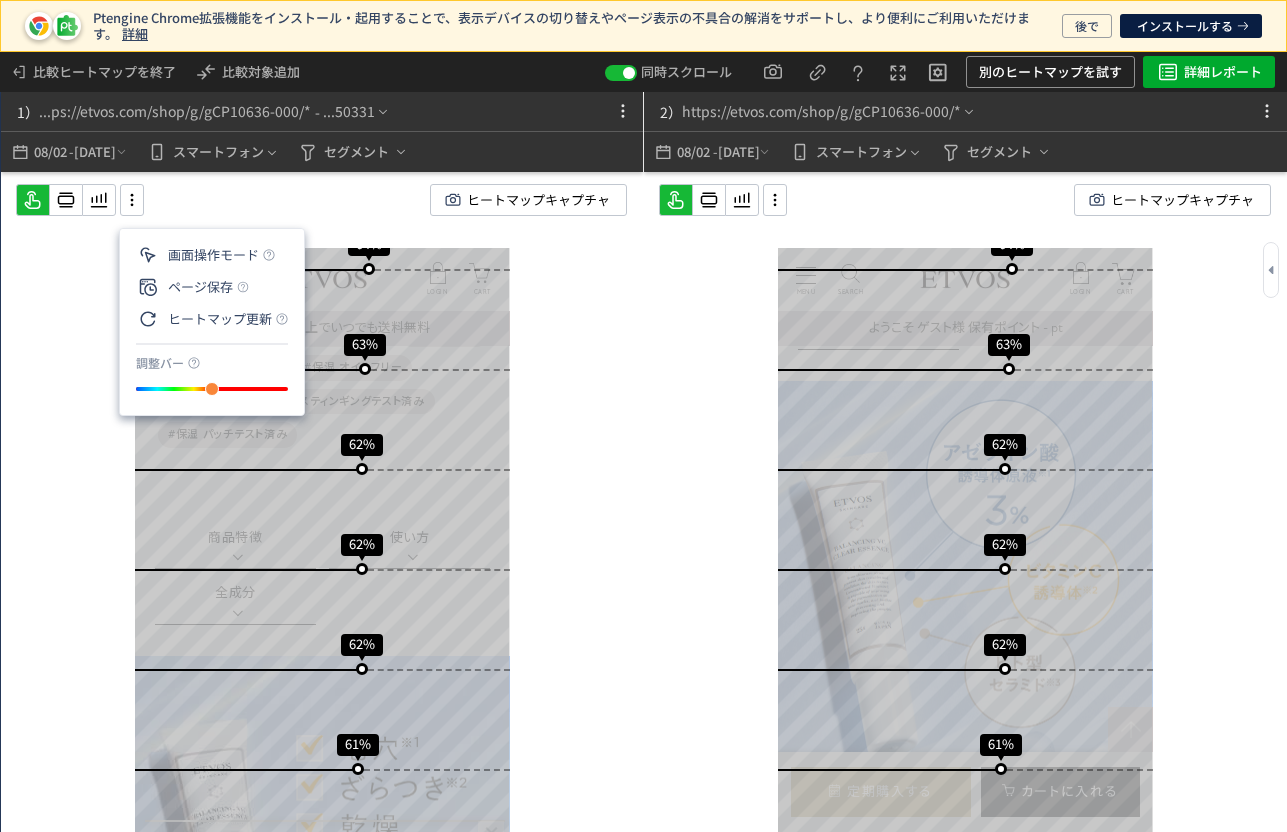 scroll, scrollTop: 1929, scrollLeft: 0, axis: vertical 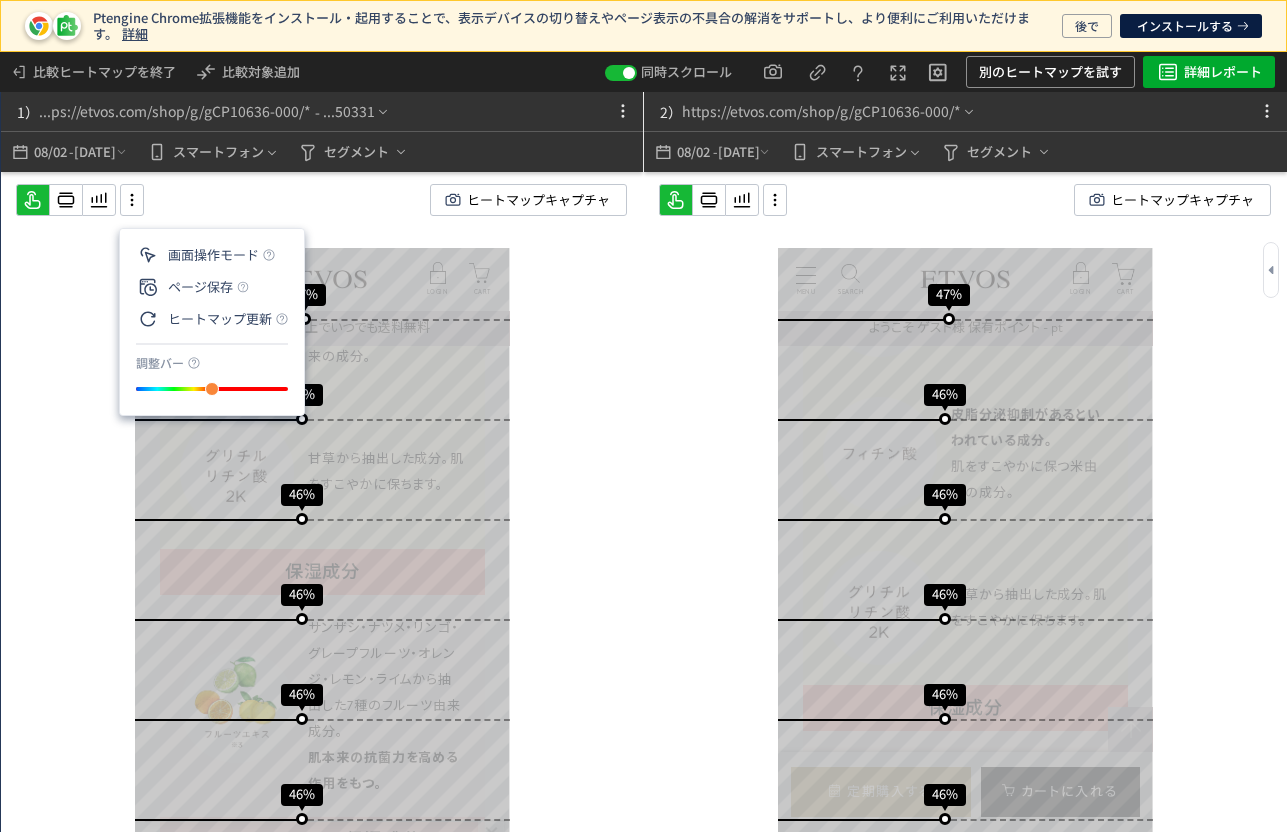 click on "スクロール開始位置:683px スクロール到達率 73% スクロール到達率 69% スクロール到達率 67% スクロール到達率 66% スクロール到達率 64% スクロール到達率 63% スクロール到達率 62% スクロール到達率 62% スクロール到達率 62% スクロール到達率 61% スクロール到達率 61% スクロール到達率 61% スクロール到達率 61% スクロール到達率 60% スクロール到達率 59% スクロール到達率 59% スクロール到達率 59% スクロール到達率 59% スクロール到達率 58% スクロール到達率 58% スクロール到達率 58% スクロール到達率 58% スクロール到達率 57% スクロール到達率 56% スクロール到達率 56% スクロール到達率 56% スクロール到達率 55% スクロール到達率 55% スクロール到達率 54% スクロール到達率 53% スクロール到達率 53% スクロール到達率 52% スクロール到達率 51% スクロール到達率 51% 51%" 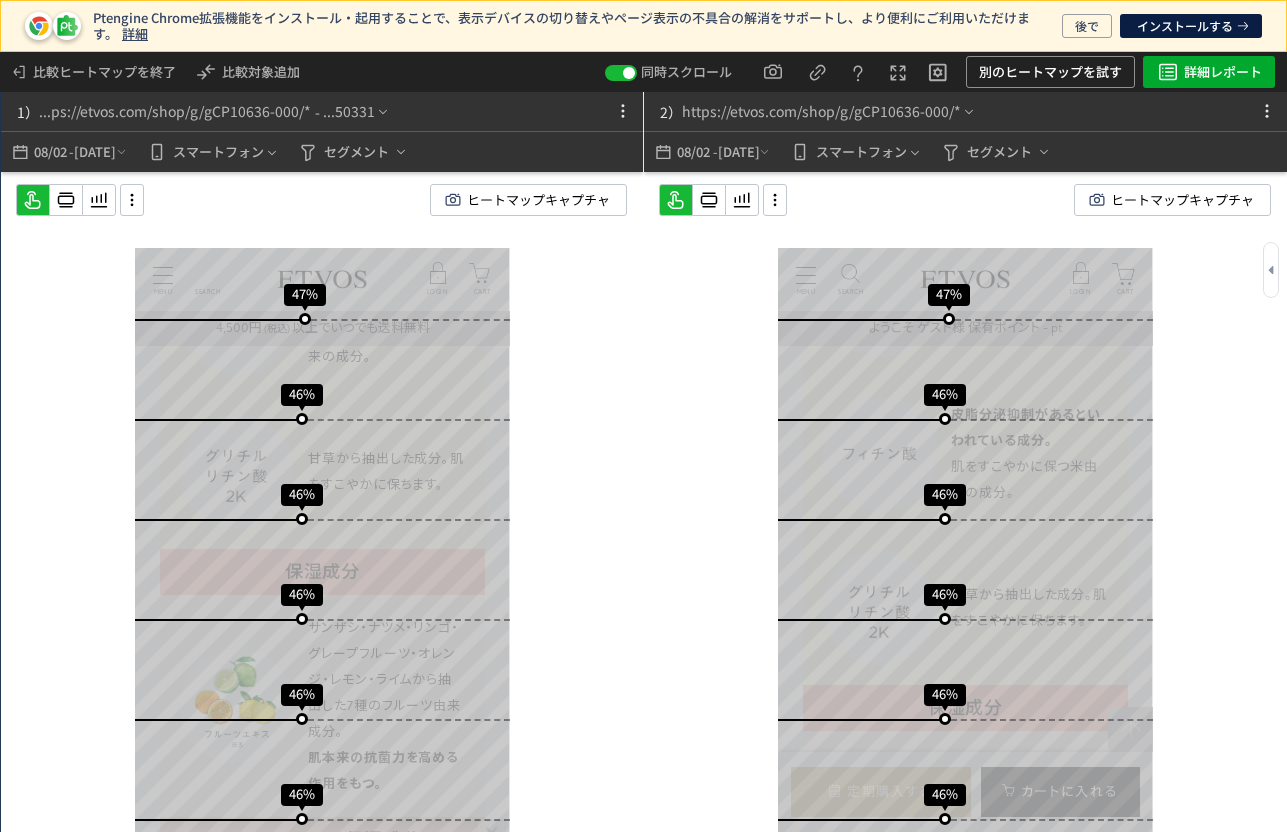 click on "ヒートマップキャプチャ" 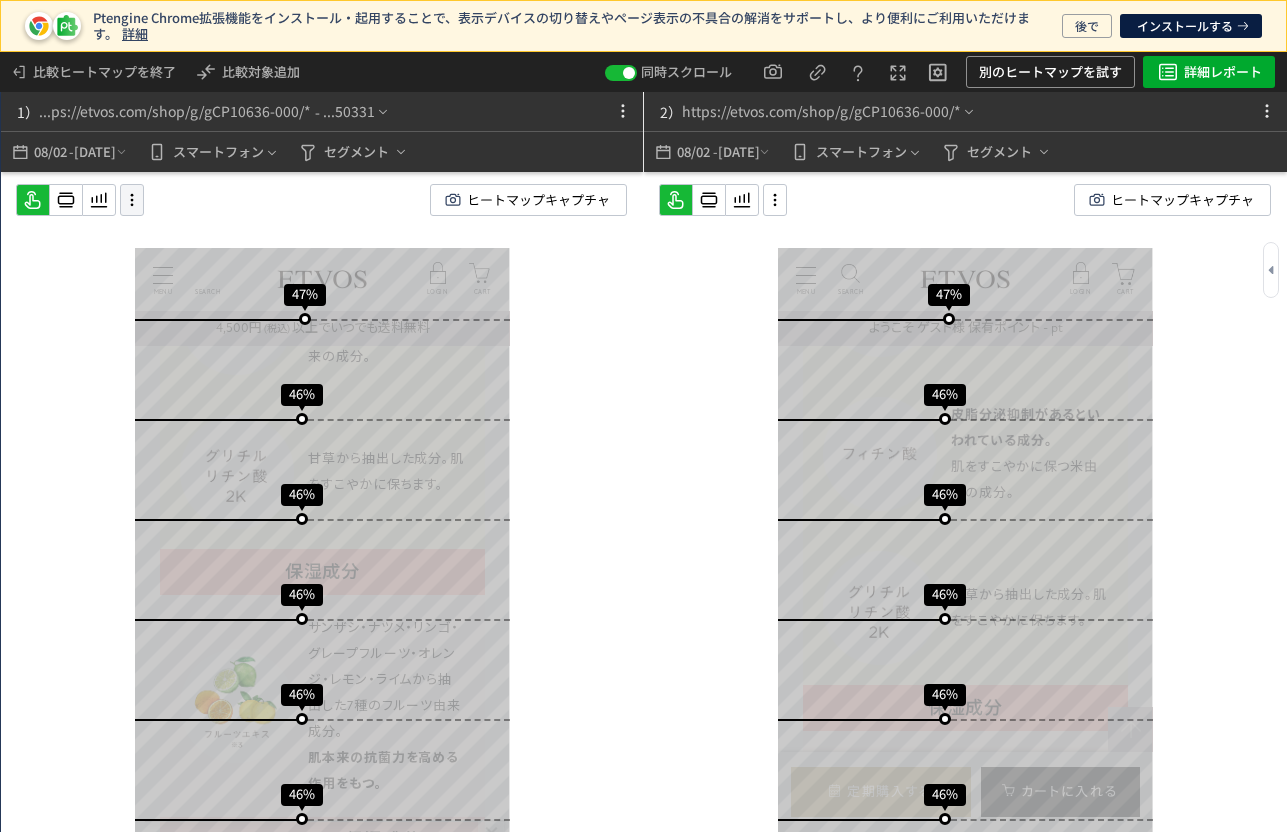 click 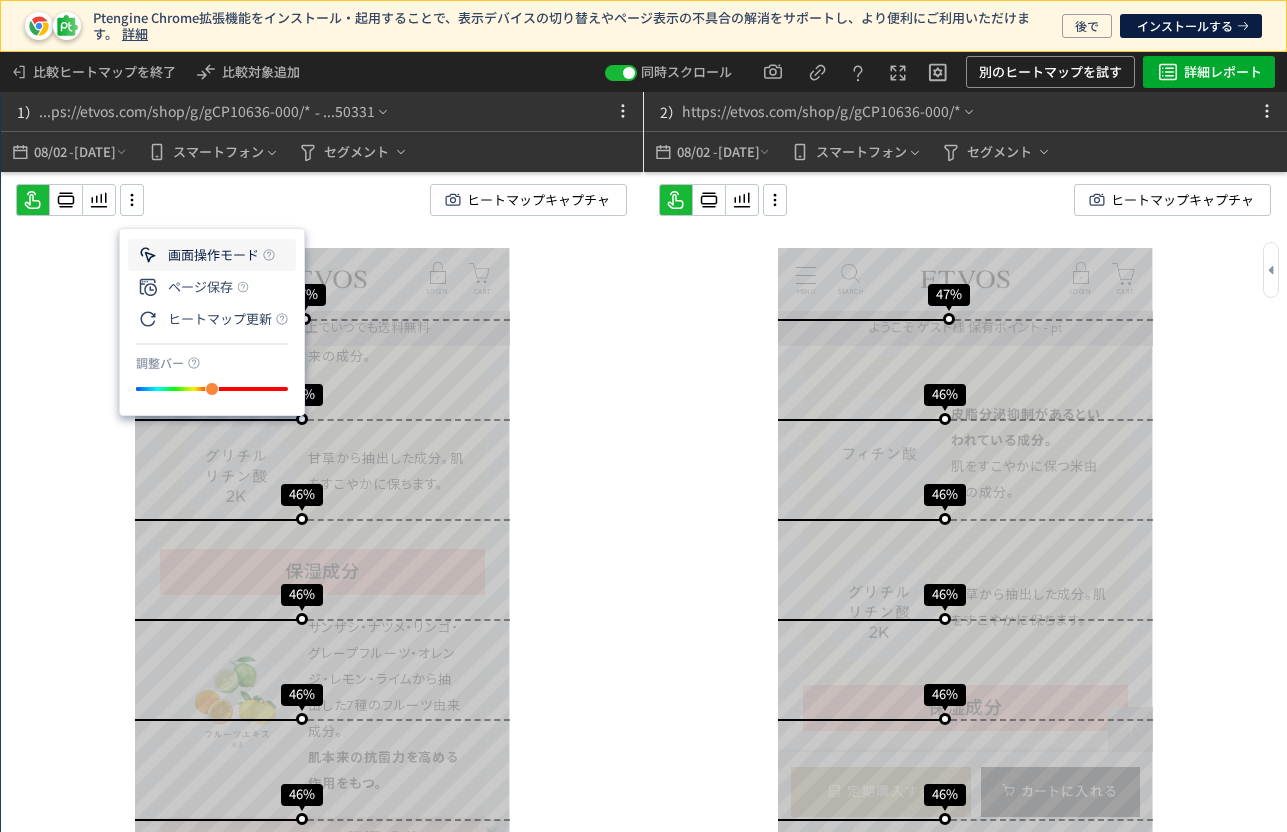 click on "画面操作モード" 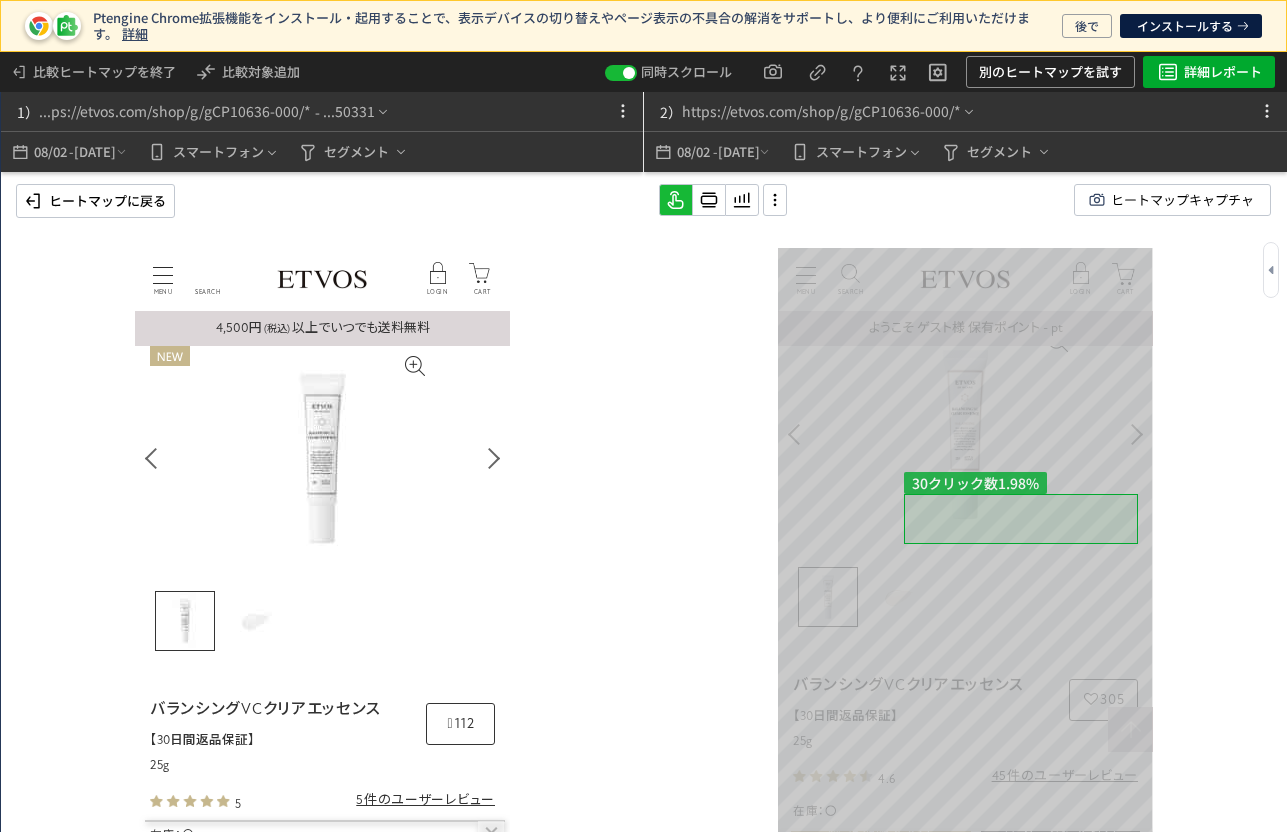 scroll, scrollTop: 679, scrollLeft: 0, axis: vertical 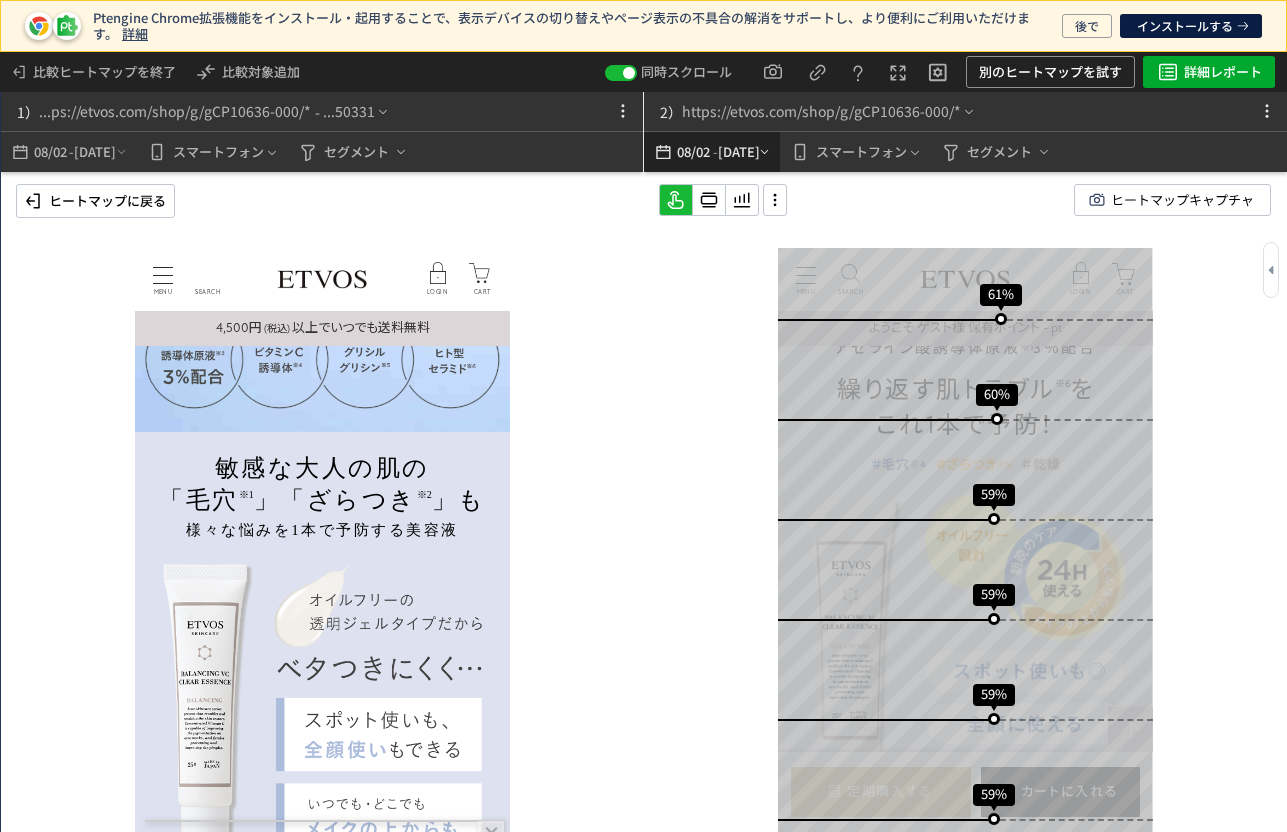 click on "[DATE]" 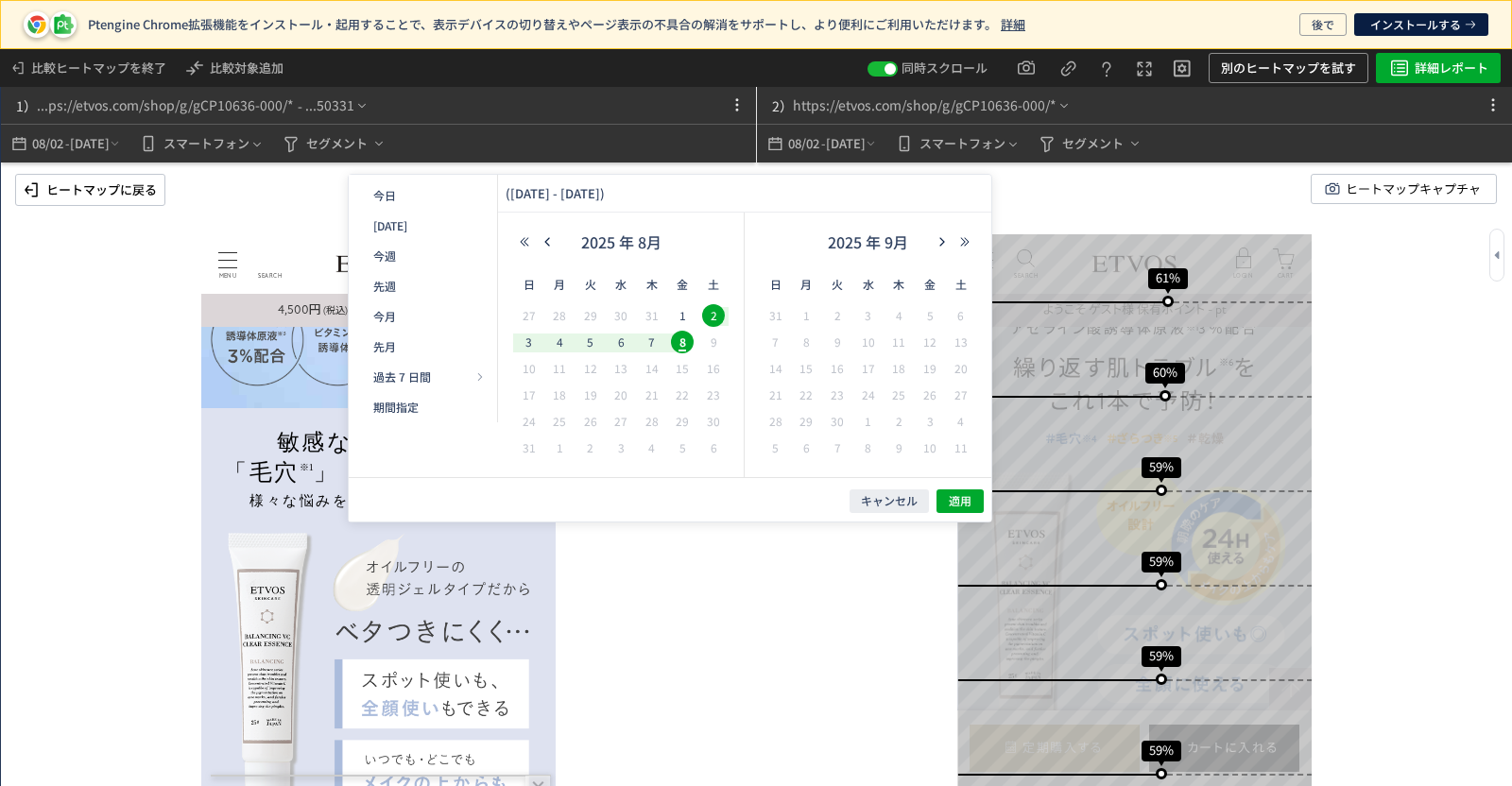 click at bounding box center [1497, 255] 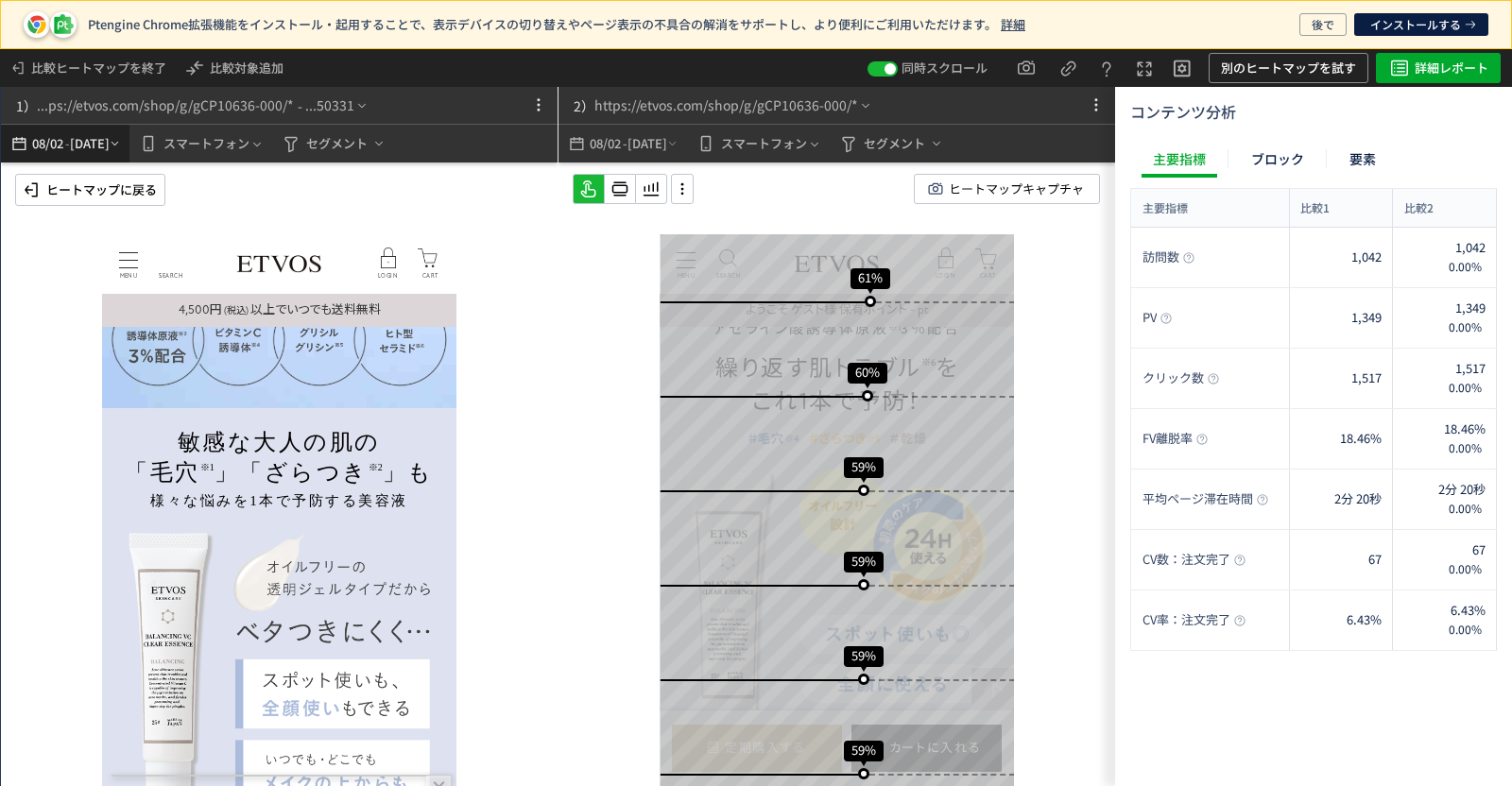 click on "[DATE]" 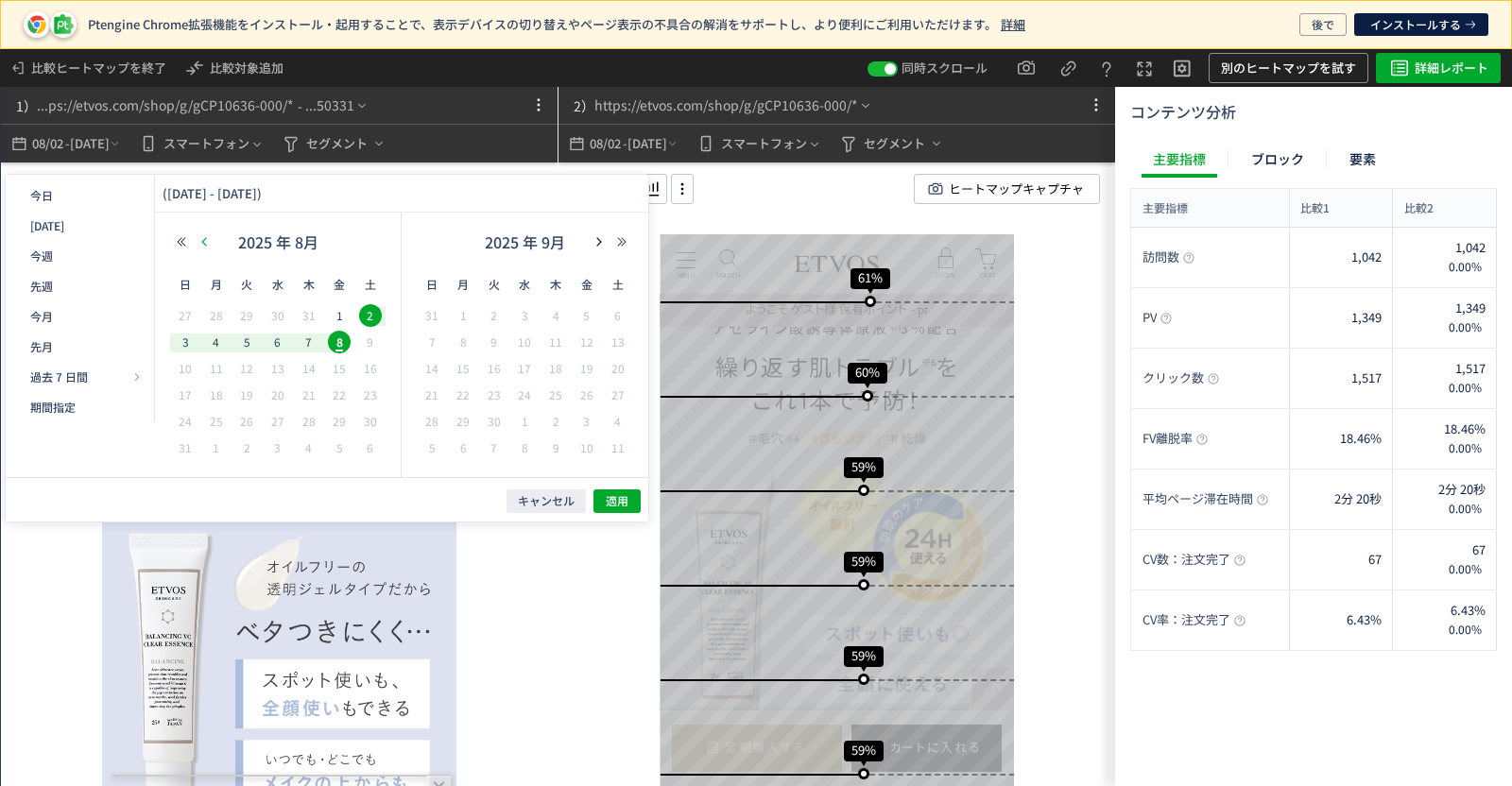 click 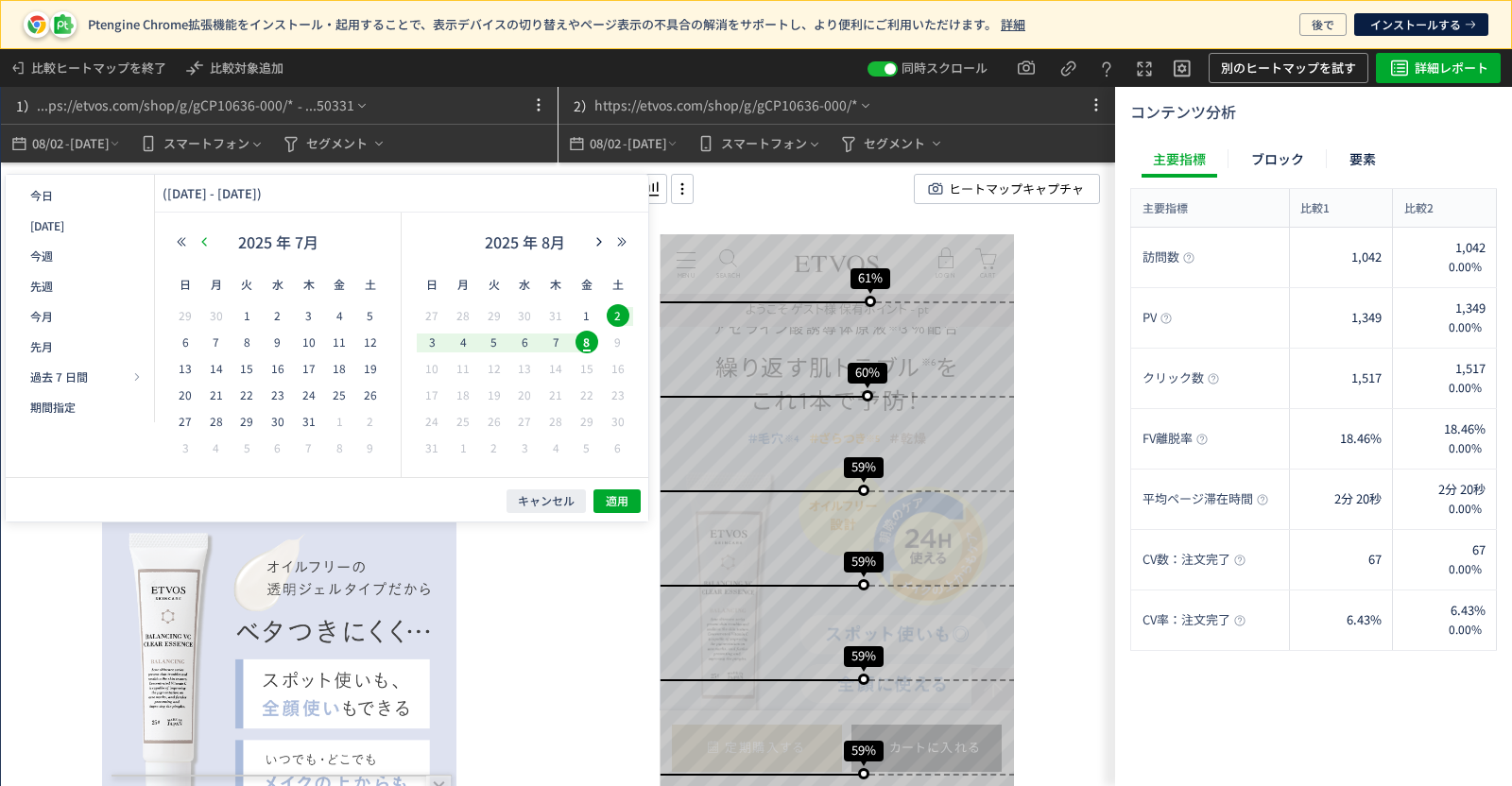 click 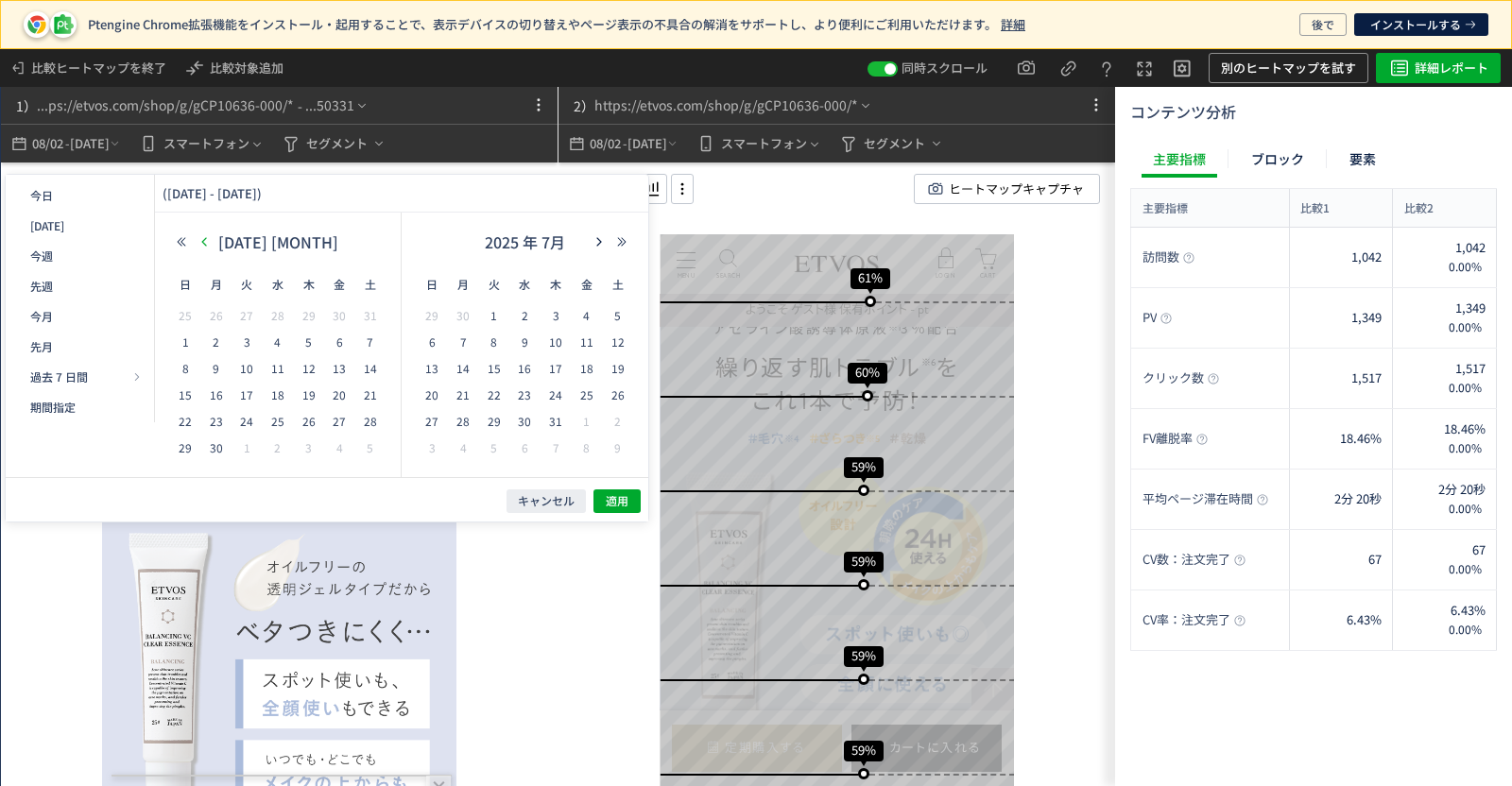 click 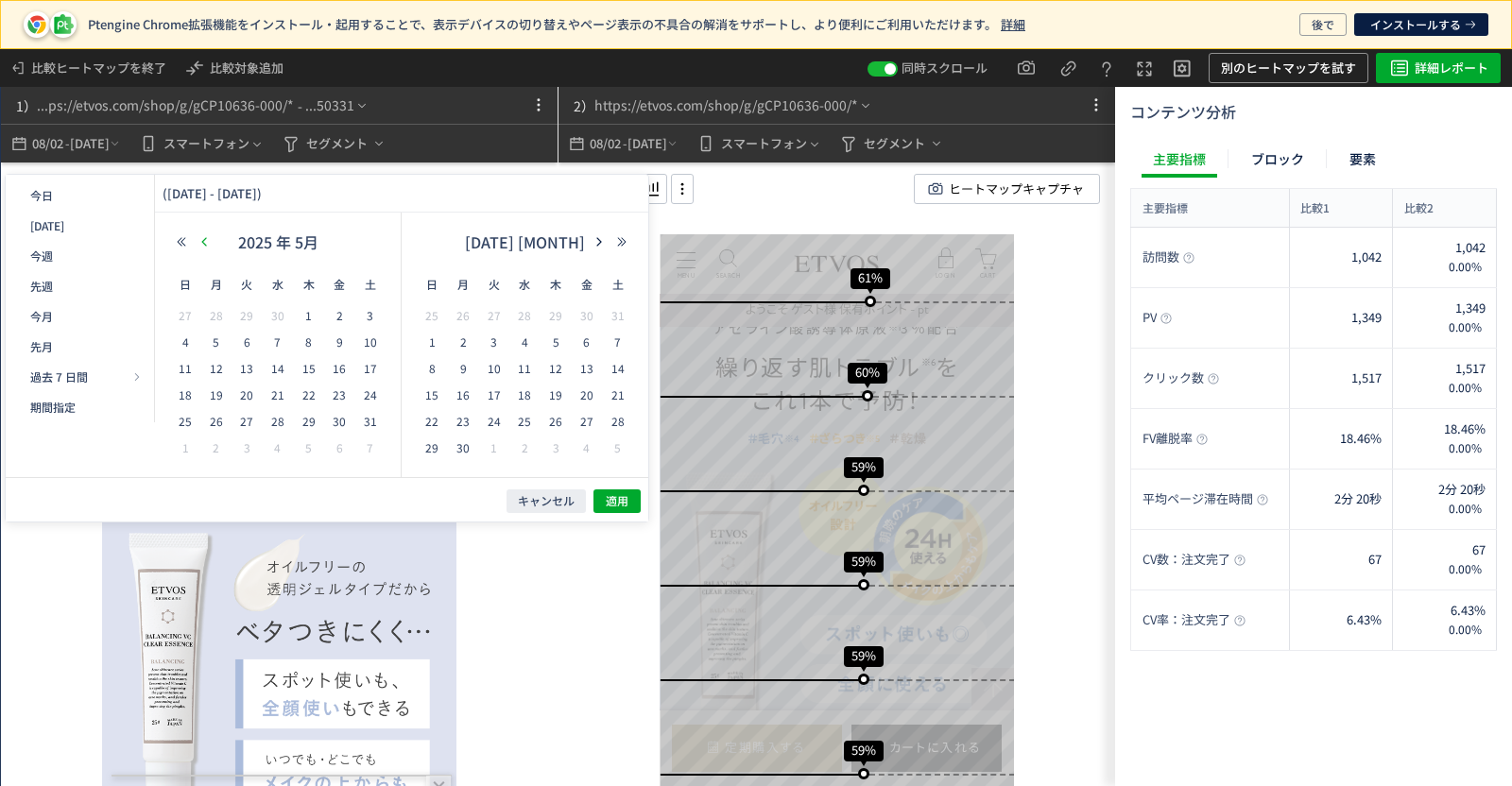 click 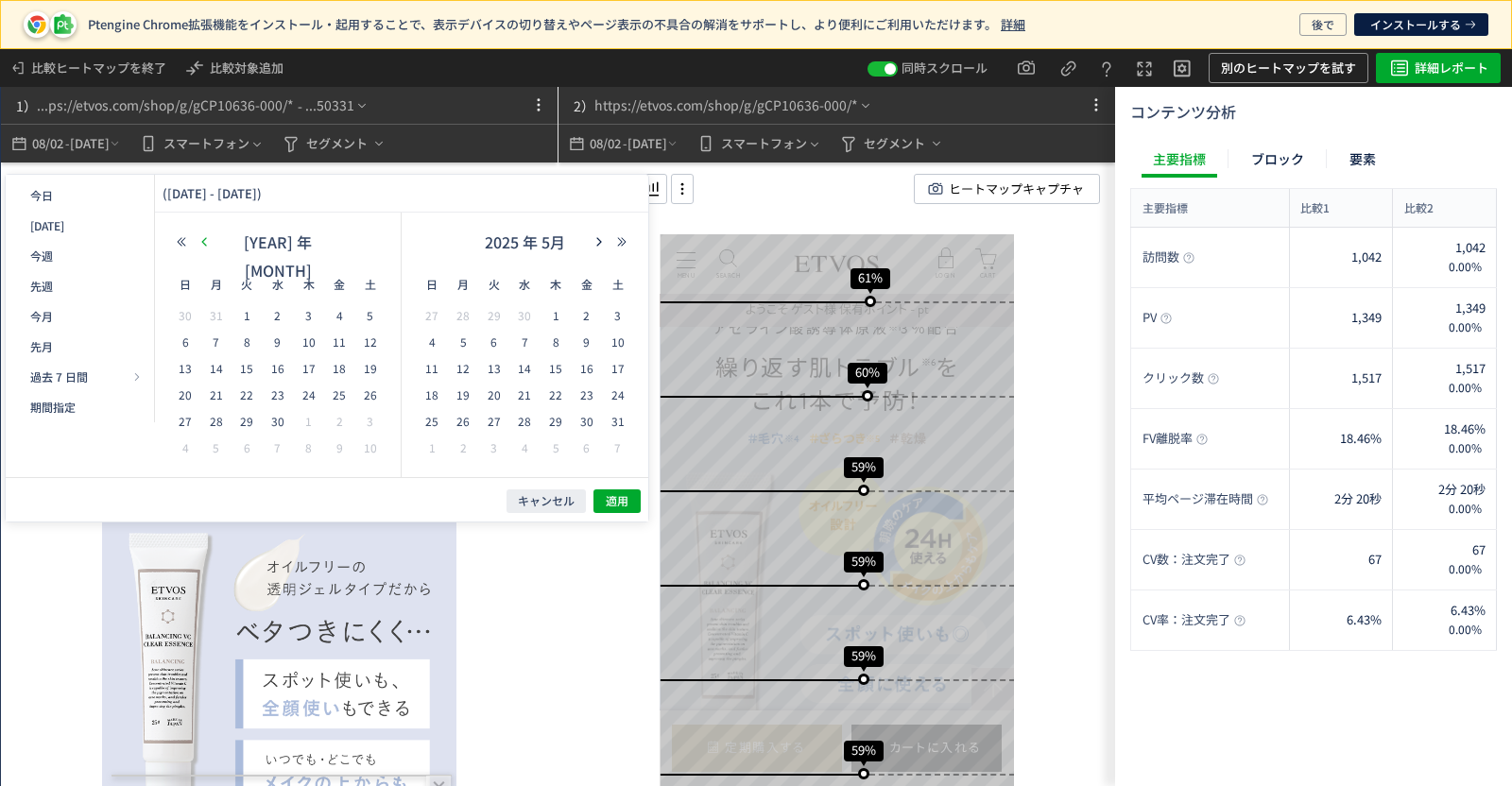 click 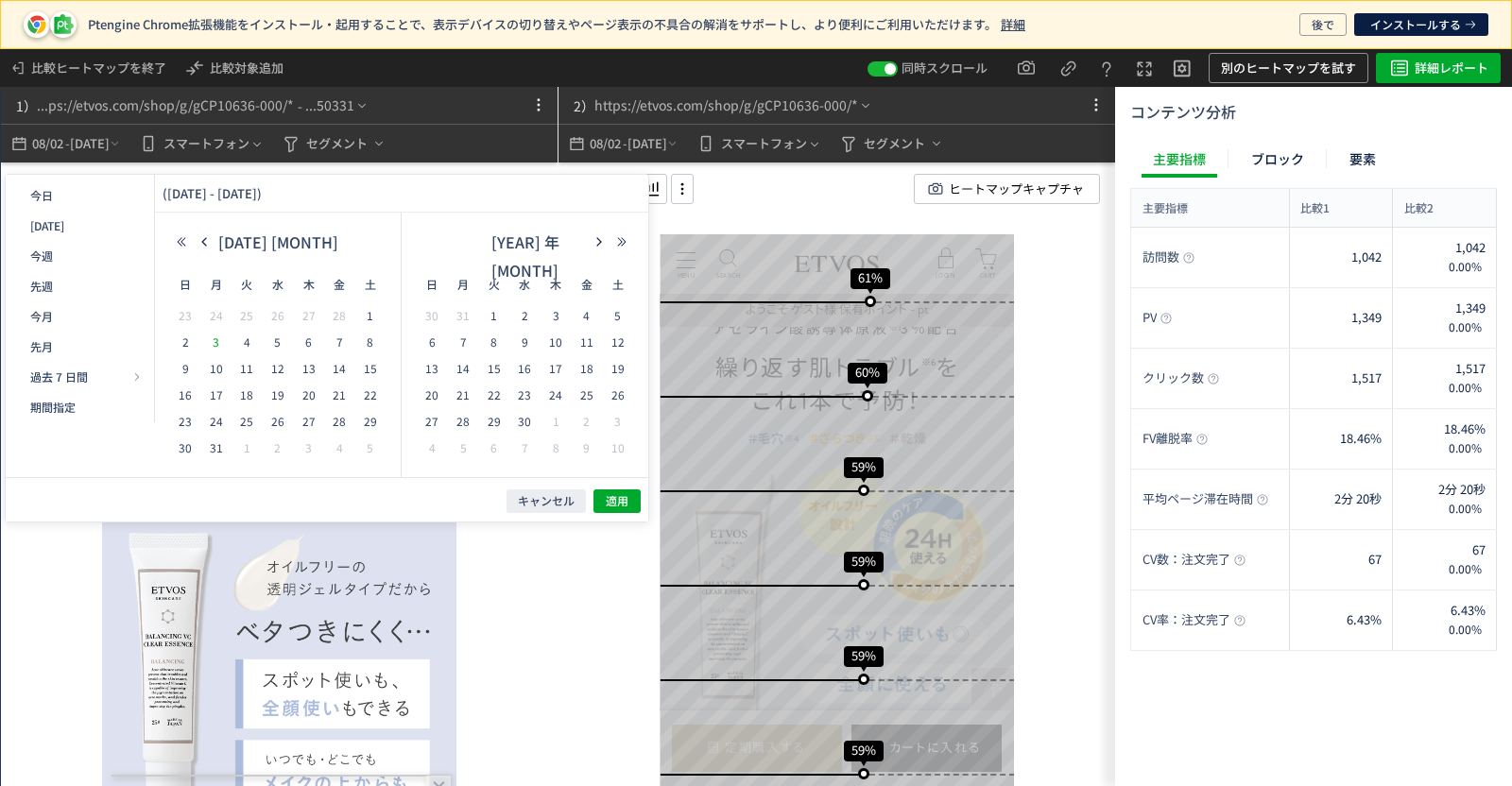 click on "3" at bounding box center (216, 342) 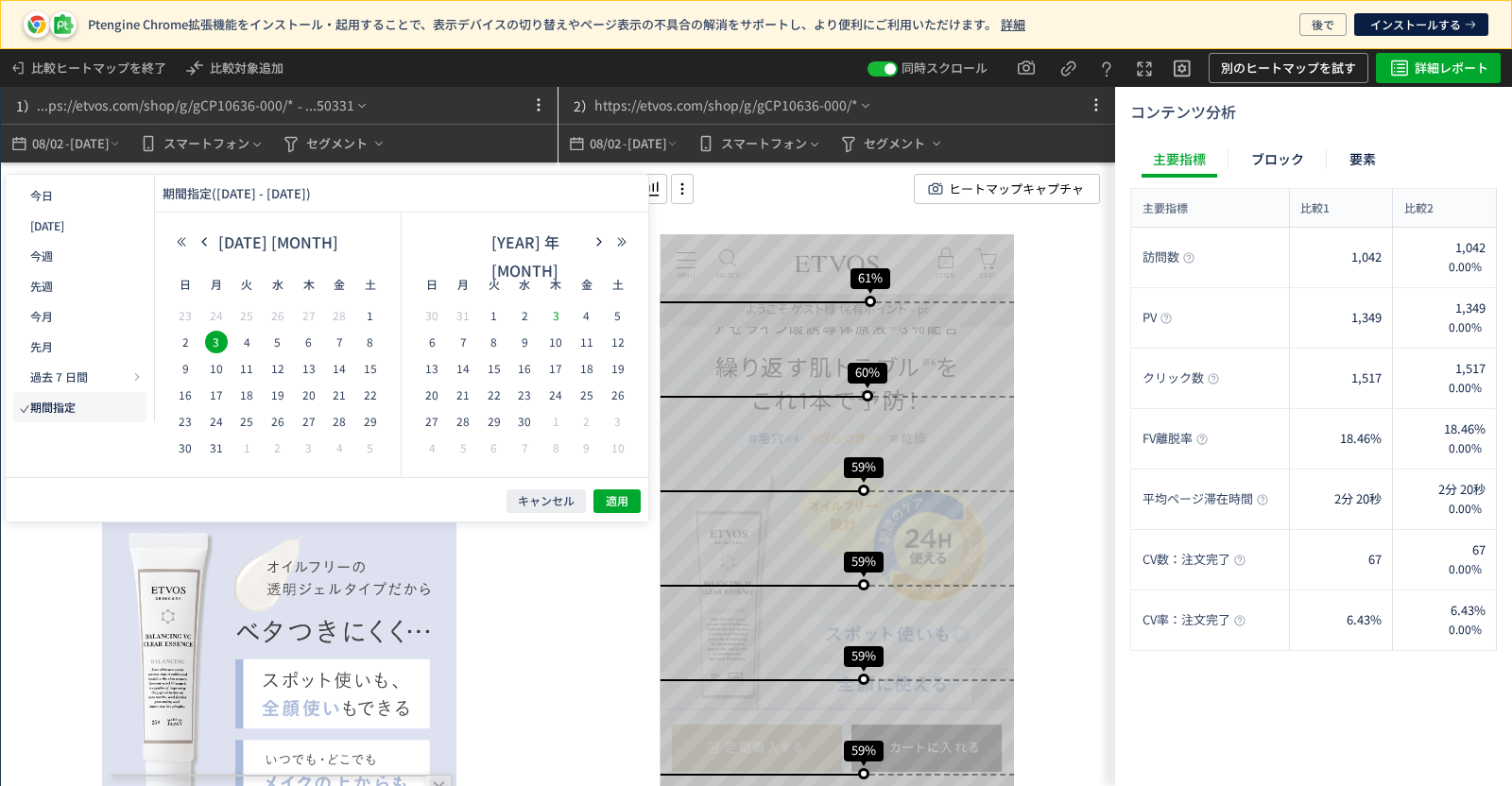 click on "3" at bounding box center (556, 316) 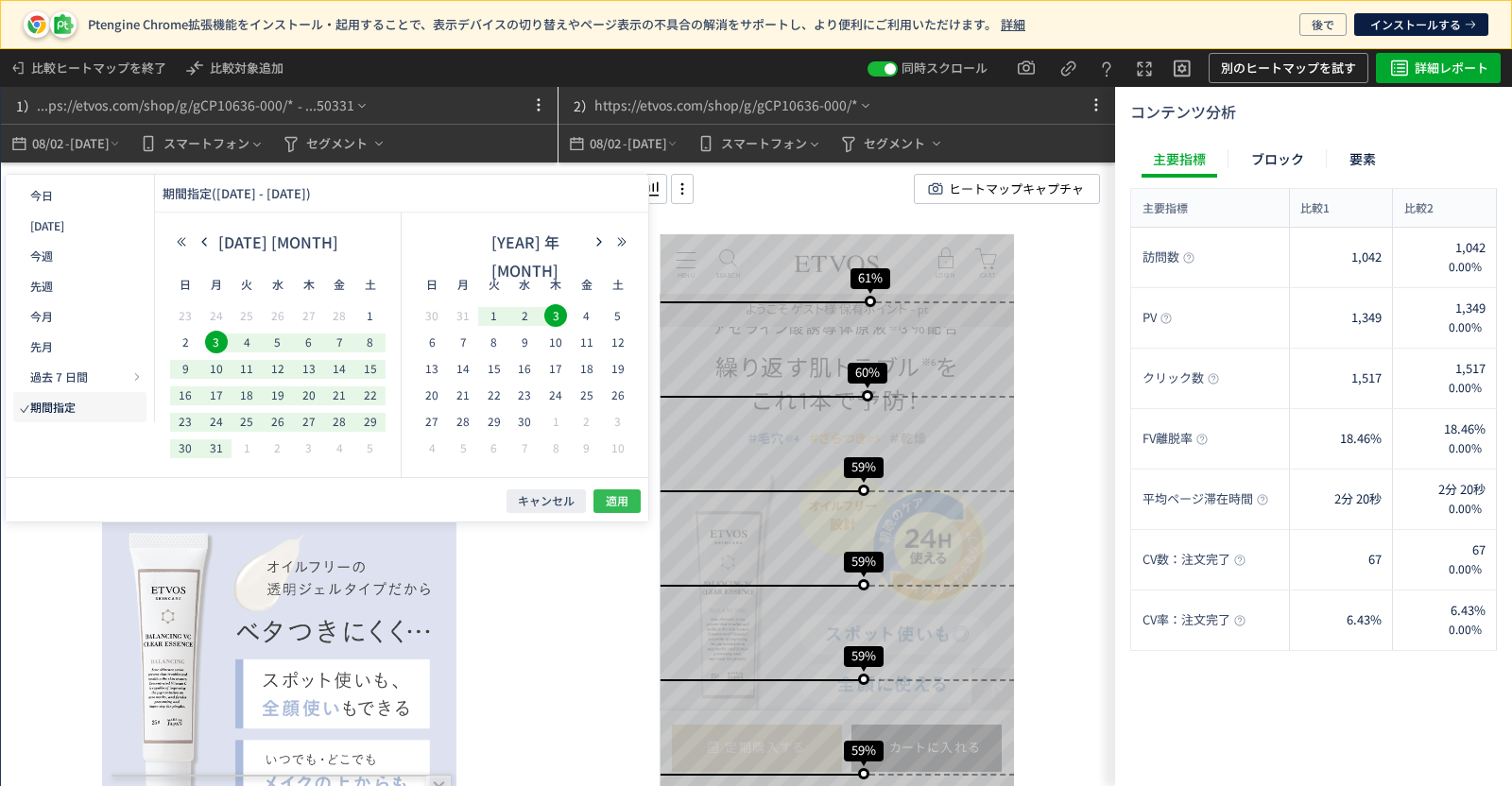 click on "適用" at bounding box center [617, 501] 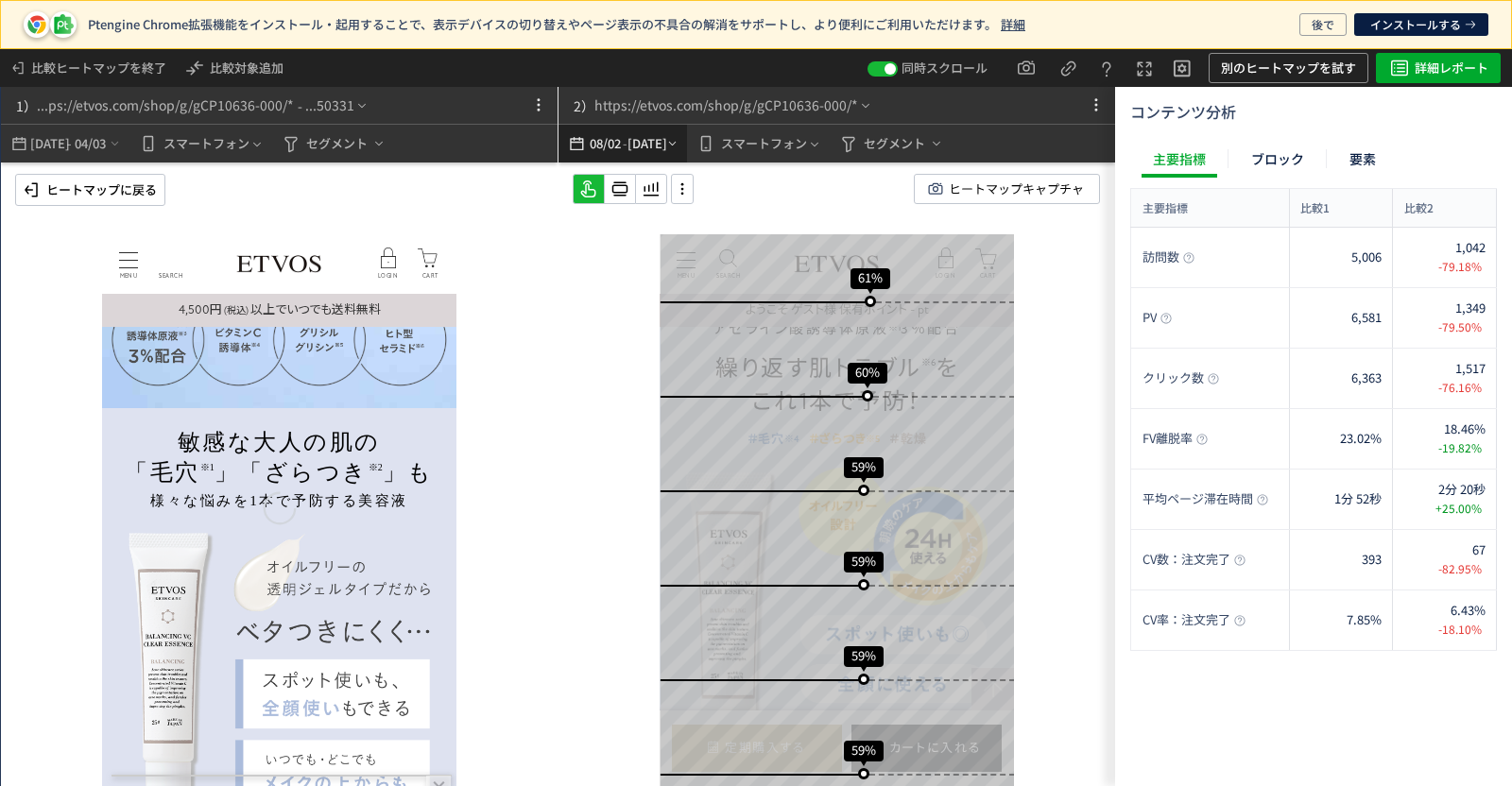 click on "[DATE]" 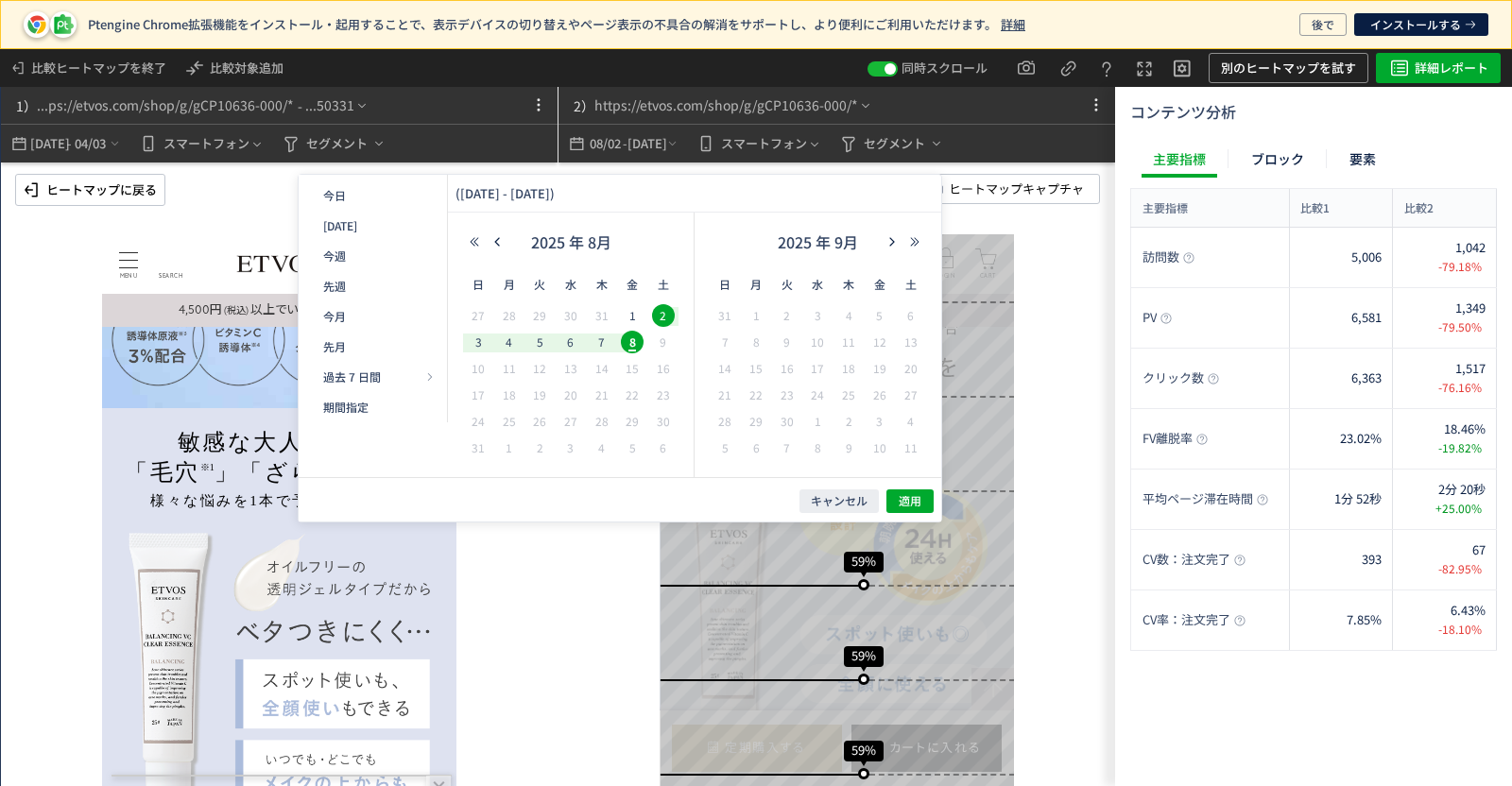 click on "2025 年 8月" at bounding box center (571, 247) 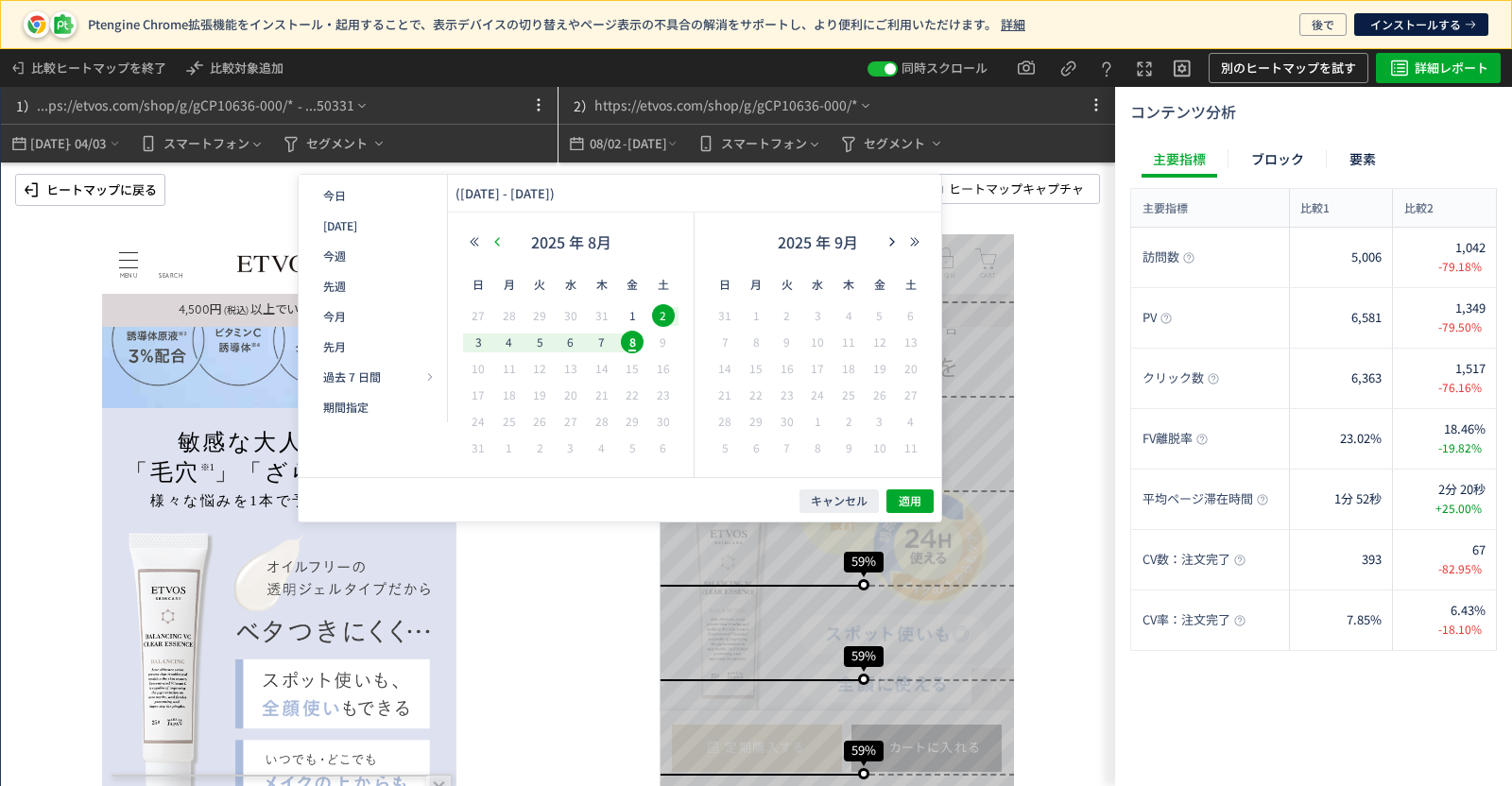 click 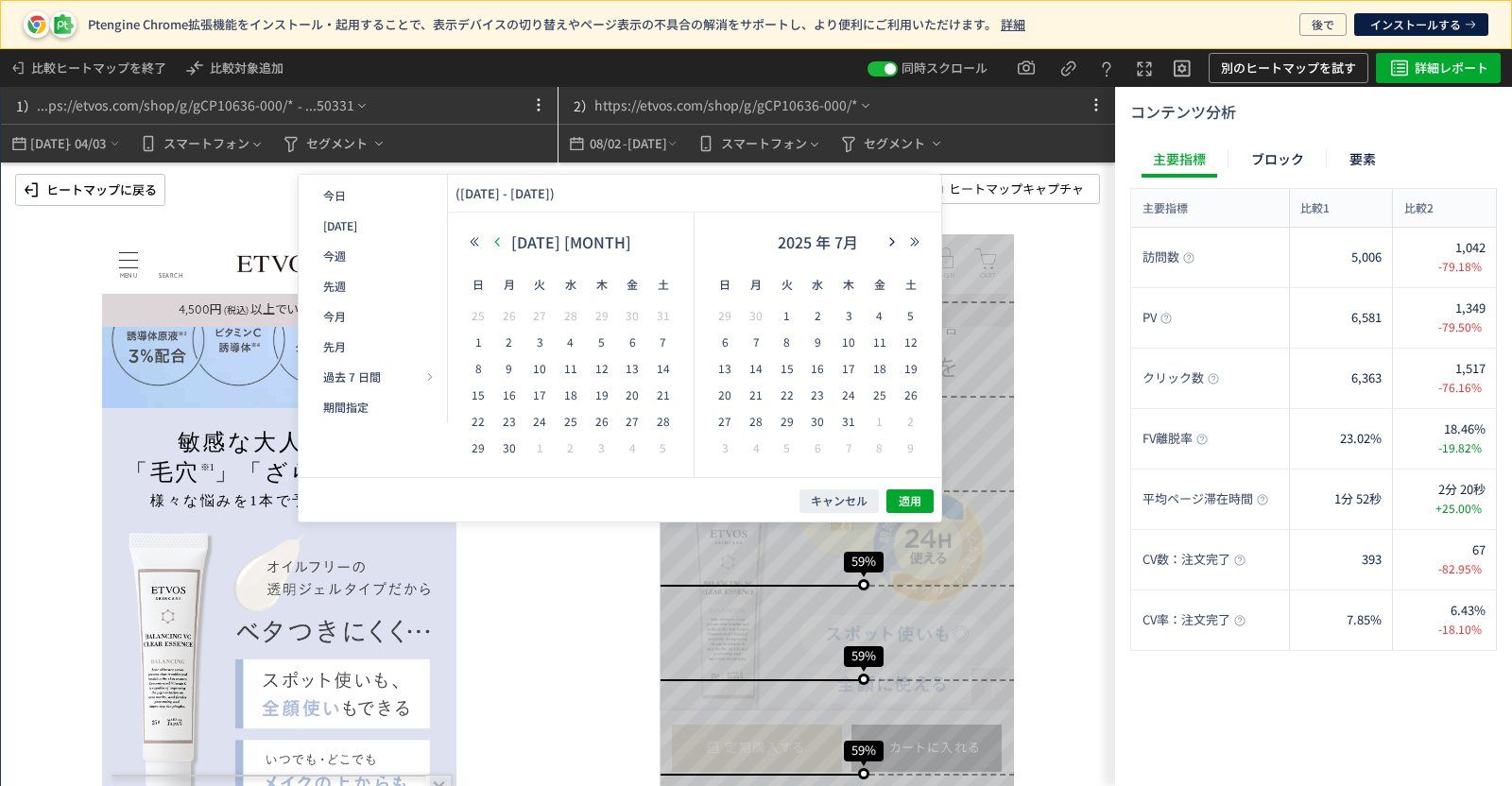 click 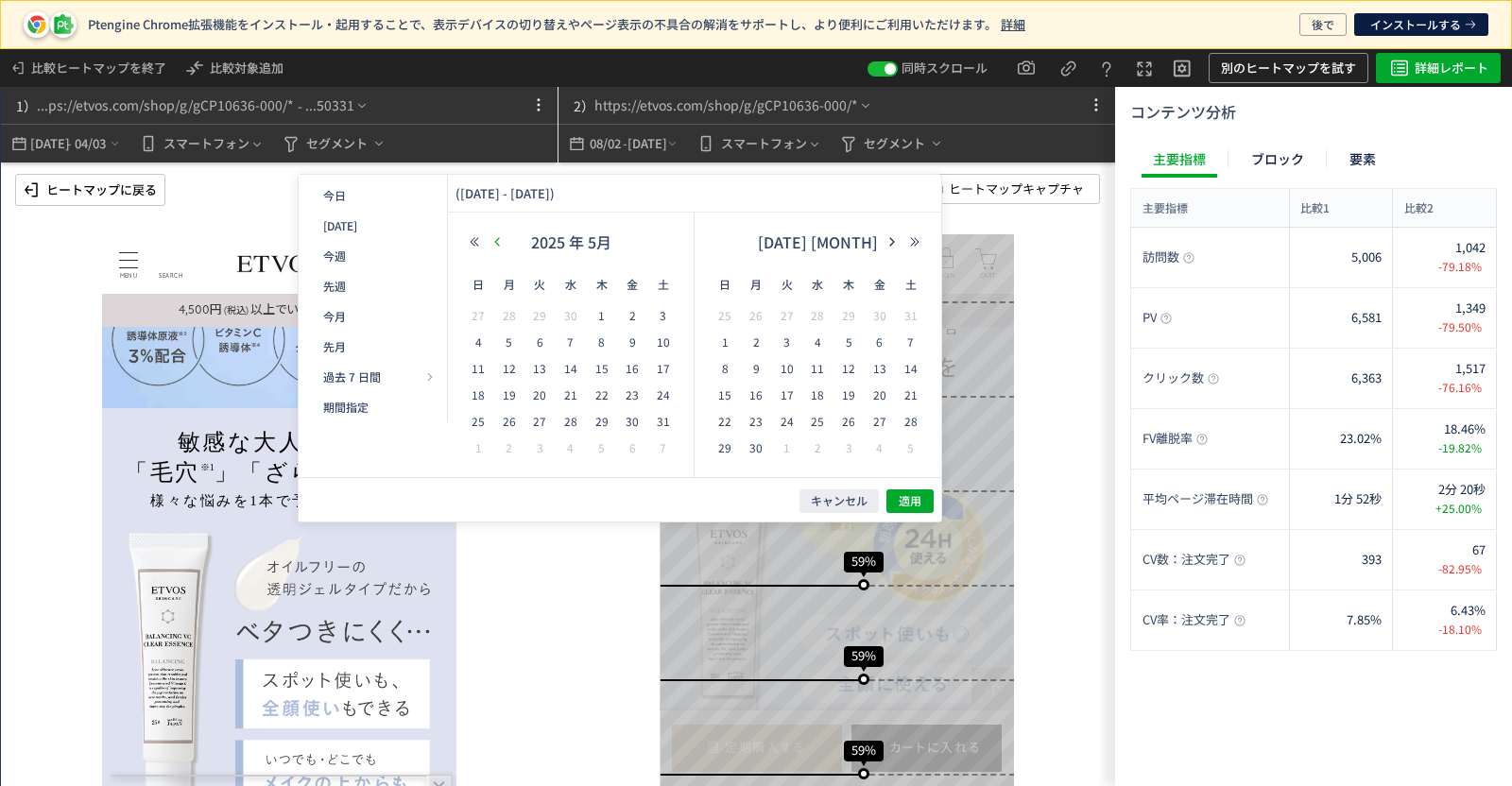 click 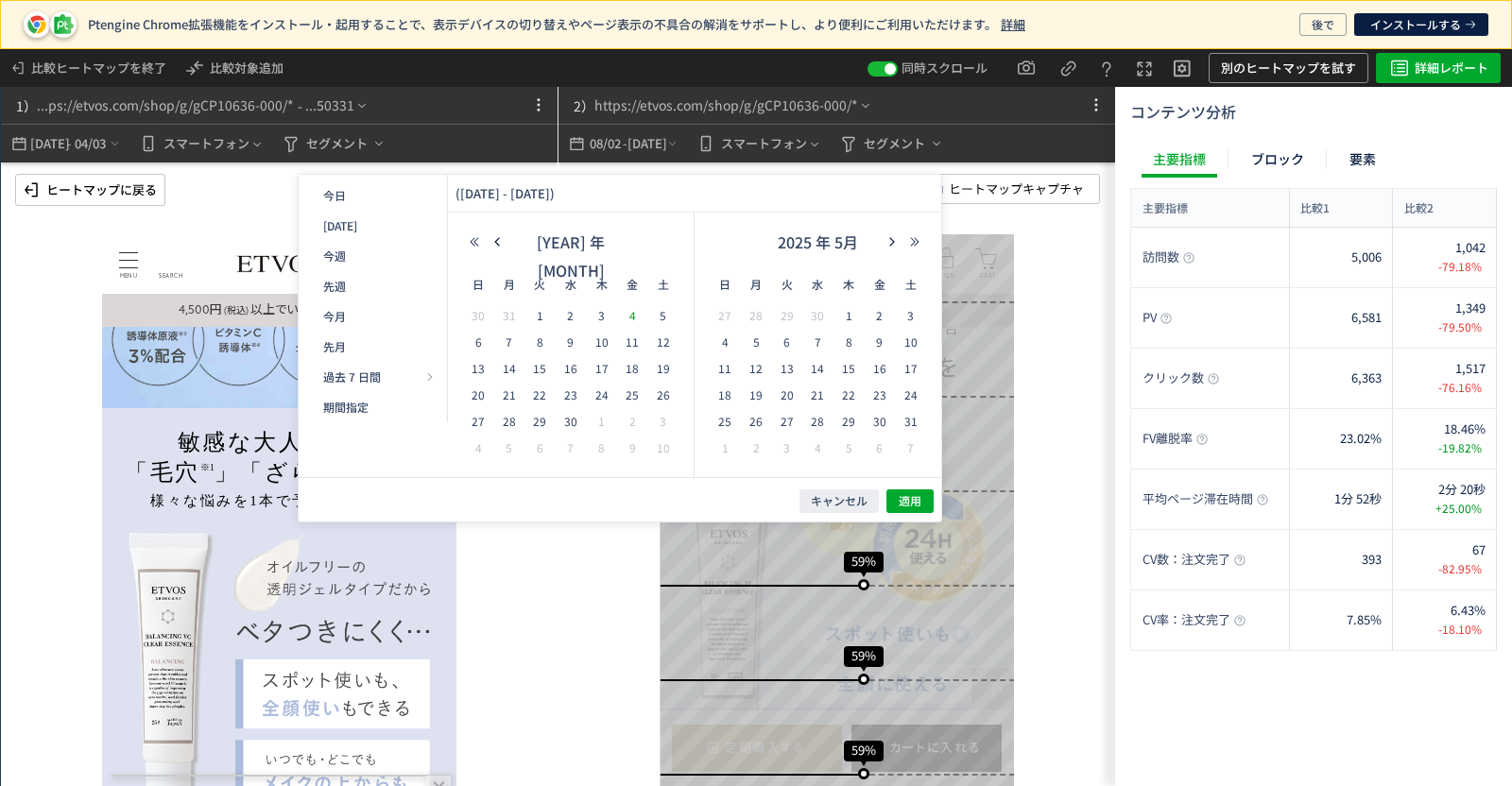 click on "4" at bounding box center (632, 316) 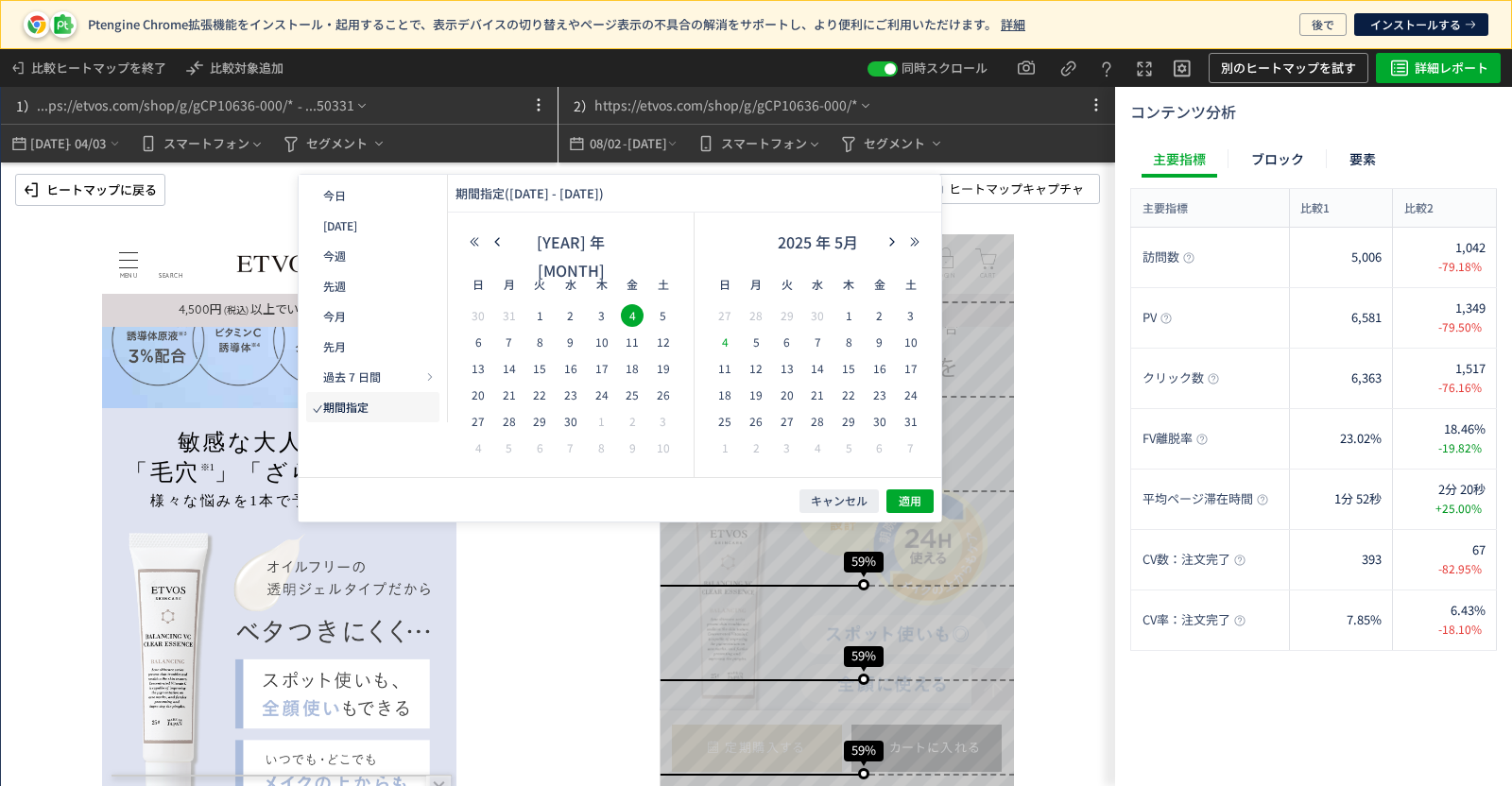 click on "4" at bounding box center (725, 342) 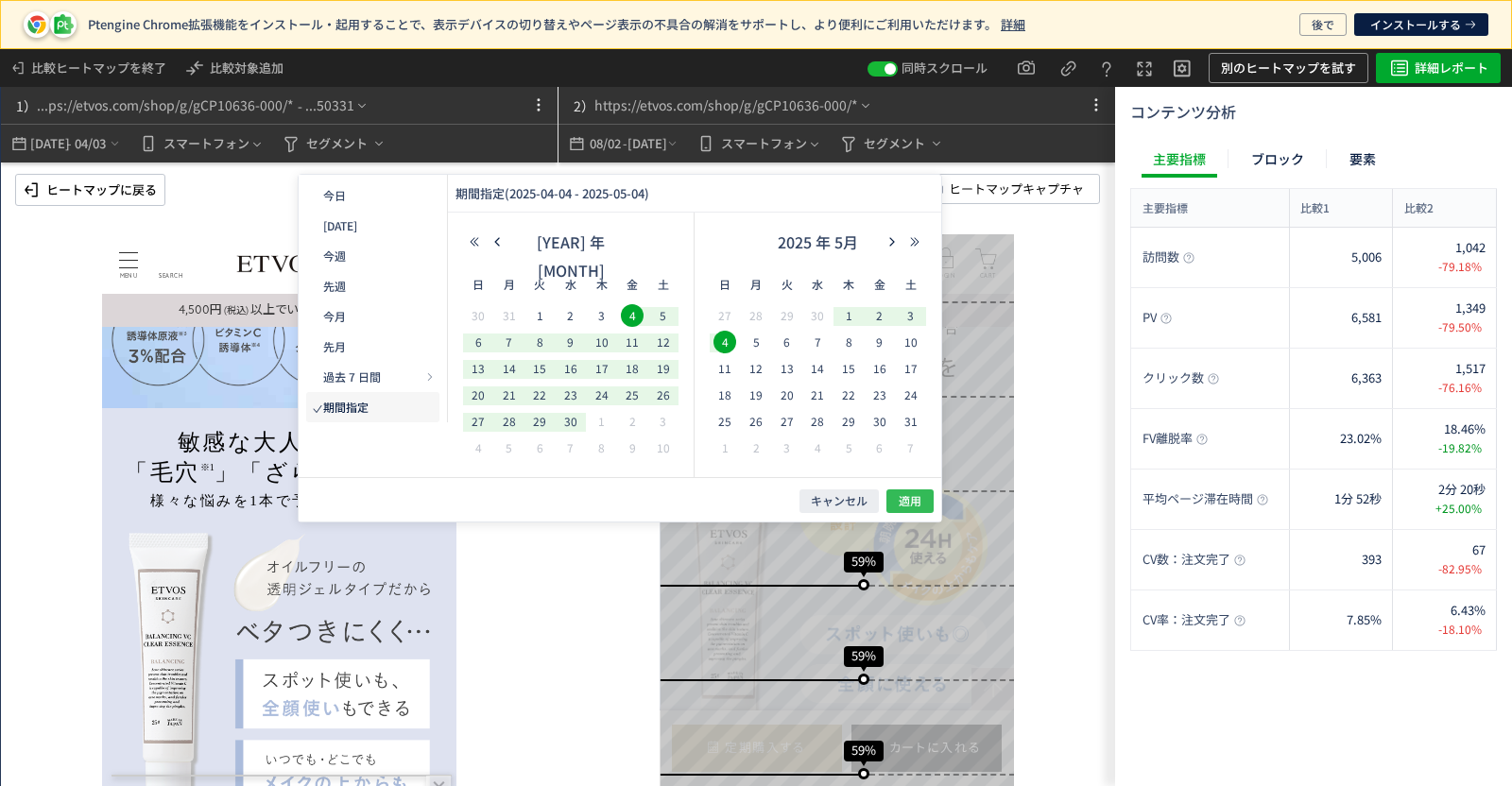 click on "適用" at bounding box center [910, 501] 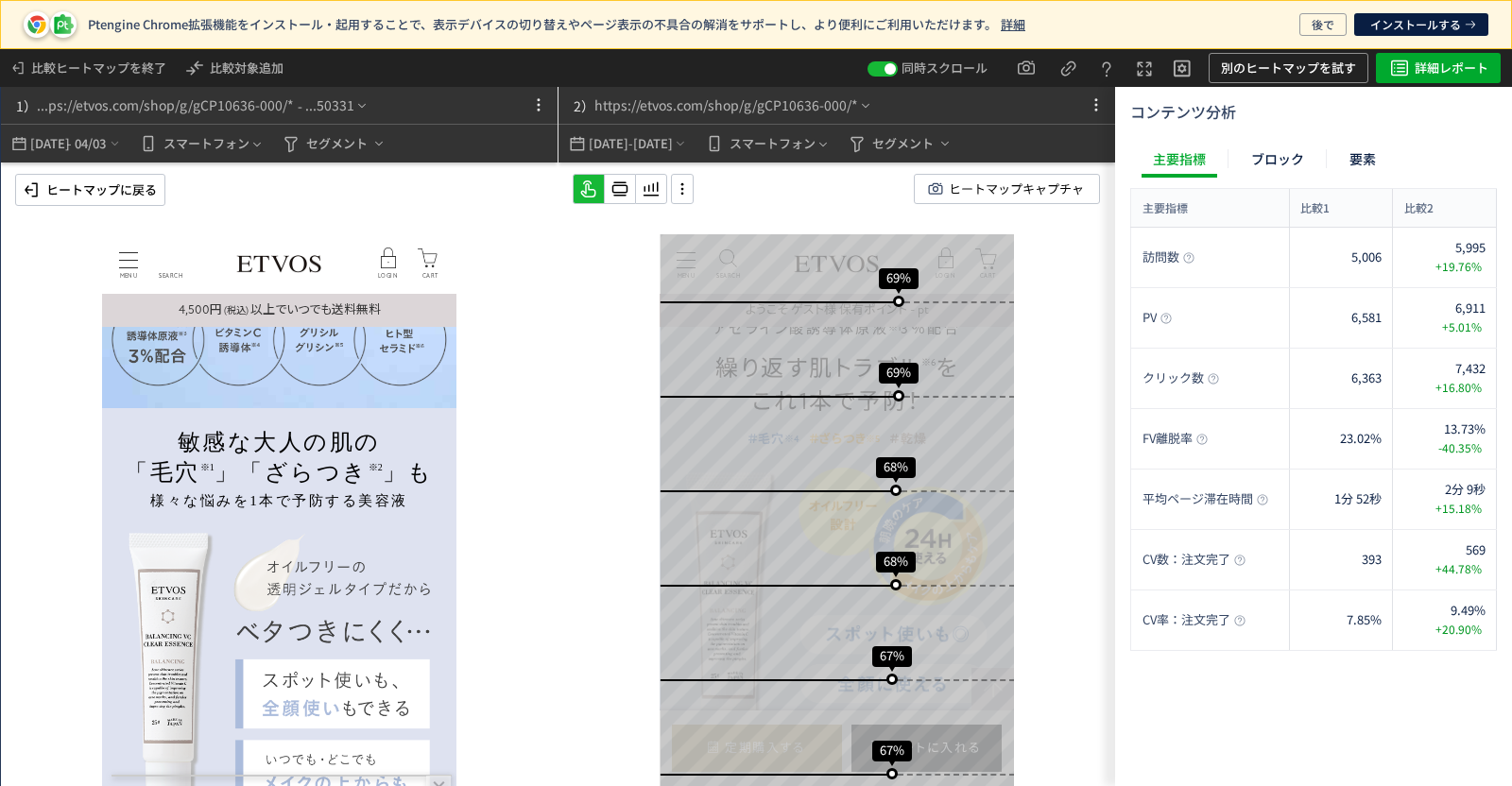 scroll, scrollTop: 1814, scrollLeft: 0, axis: vertical 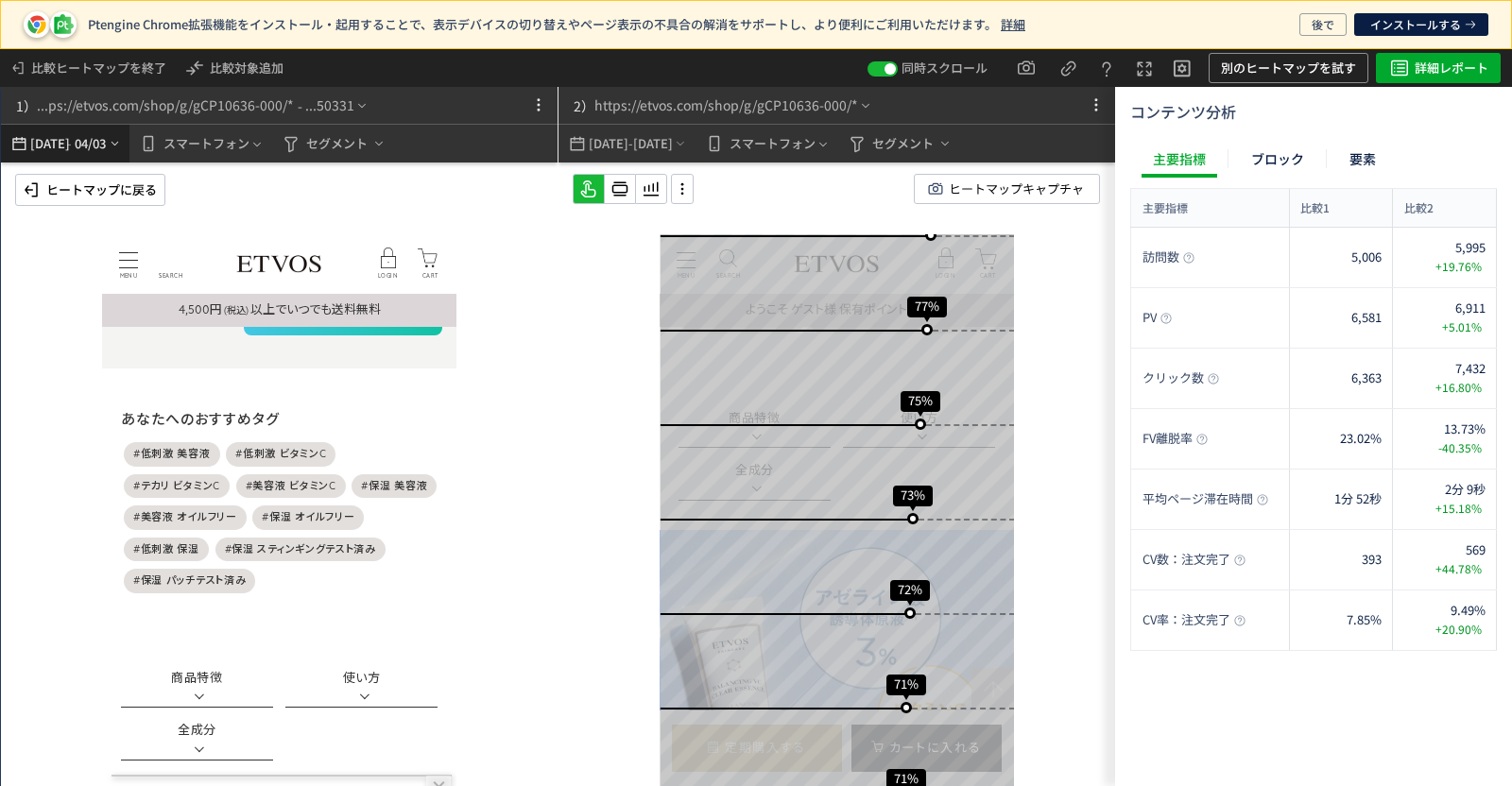 click on "04/03" 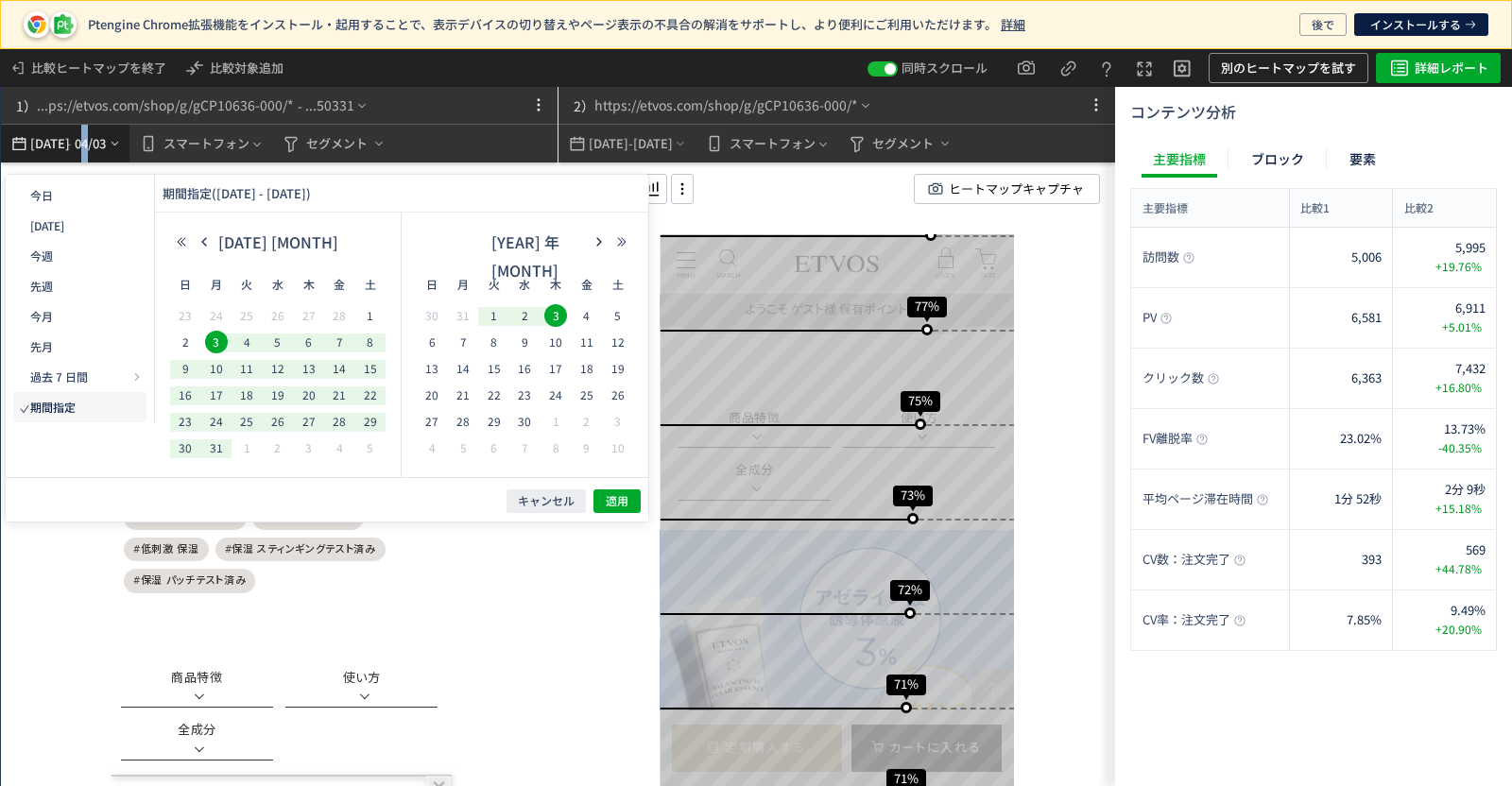 click on "04/03" 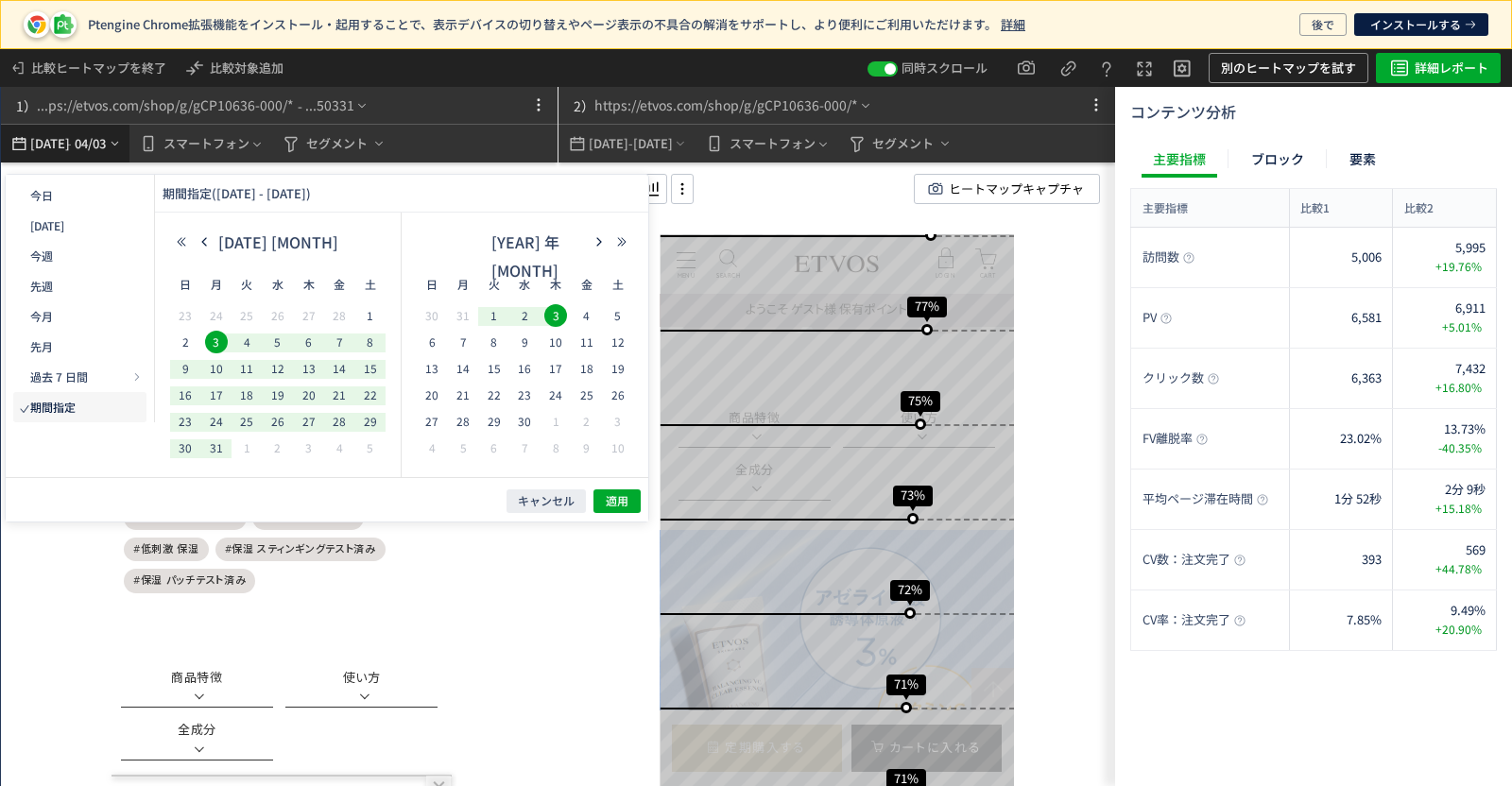 click on "[DATE]" at bounding box center [49, 144] 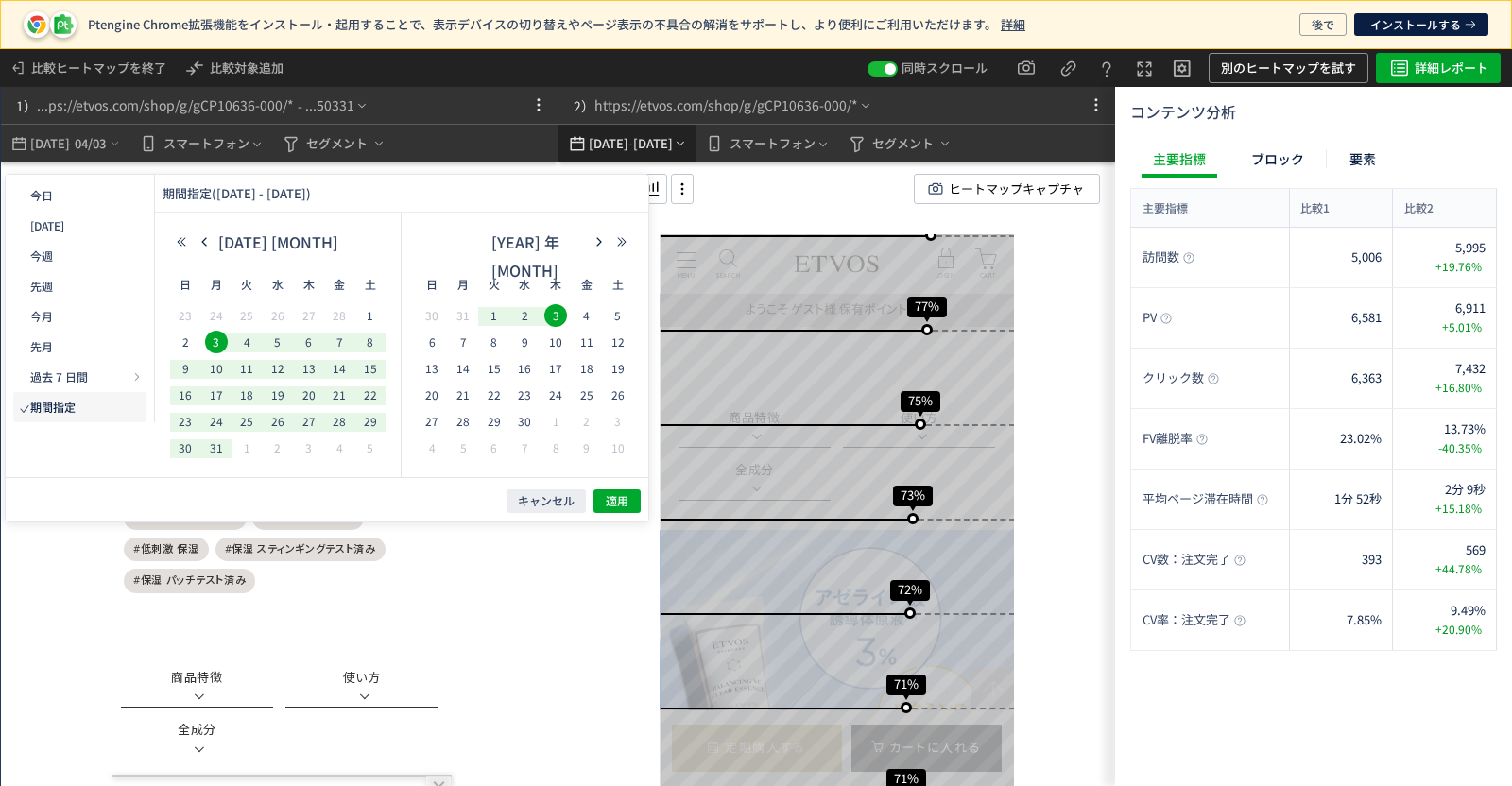click on "[DATE]" 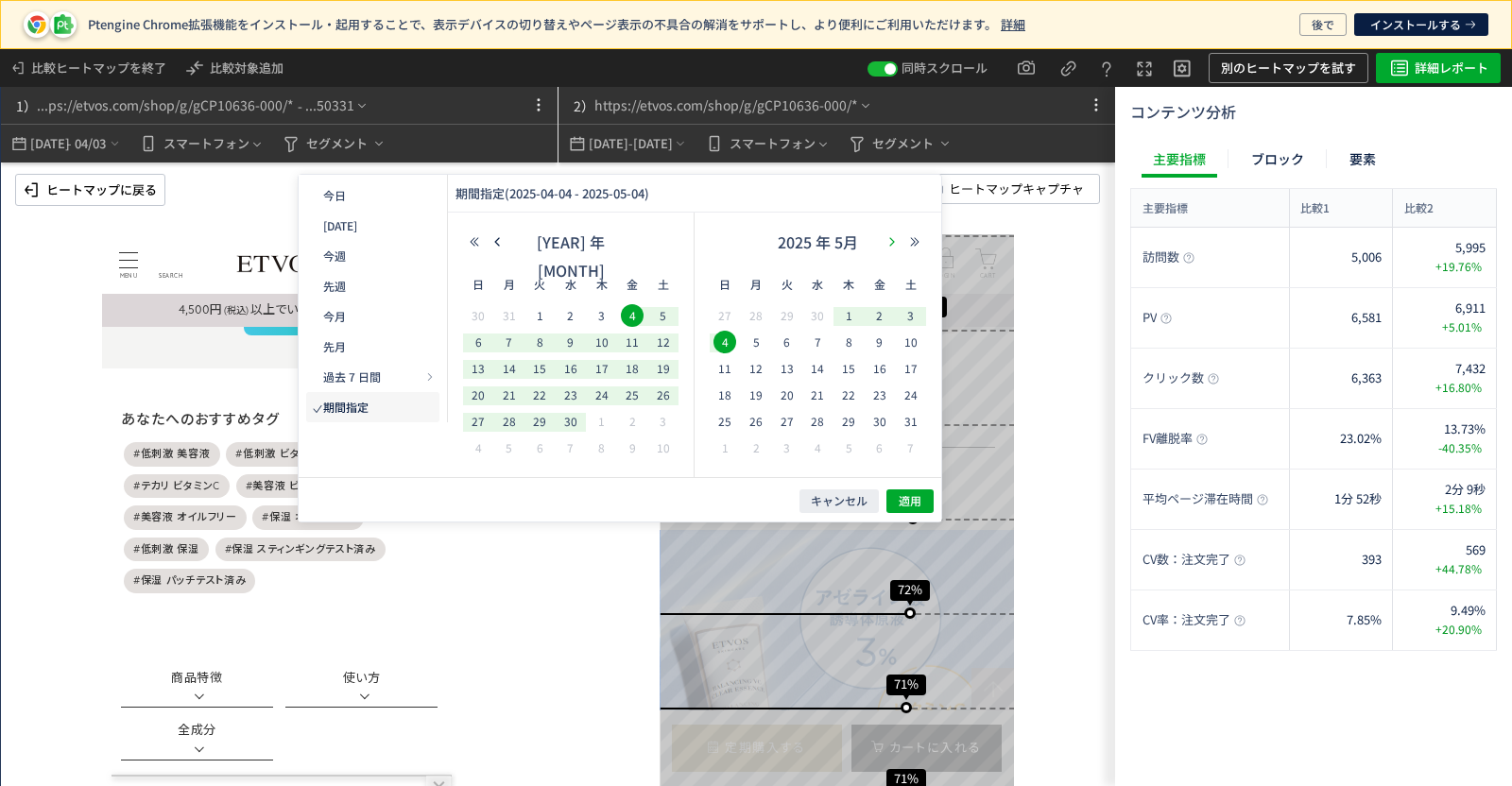 click 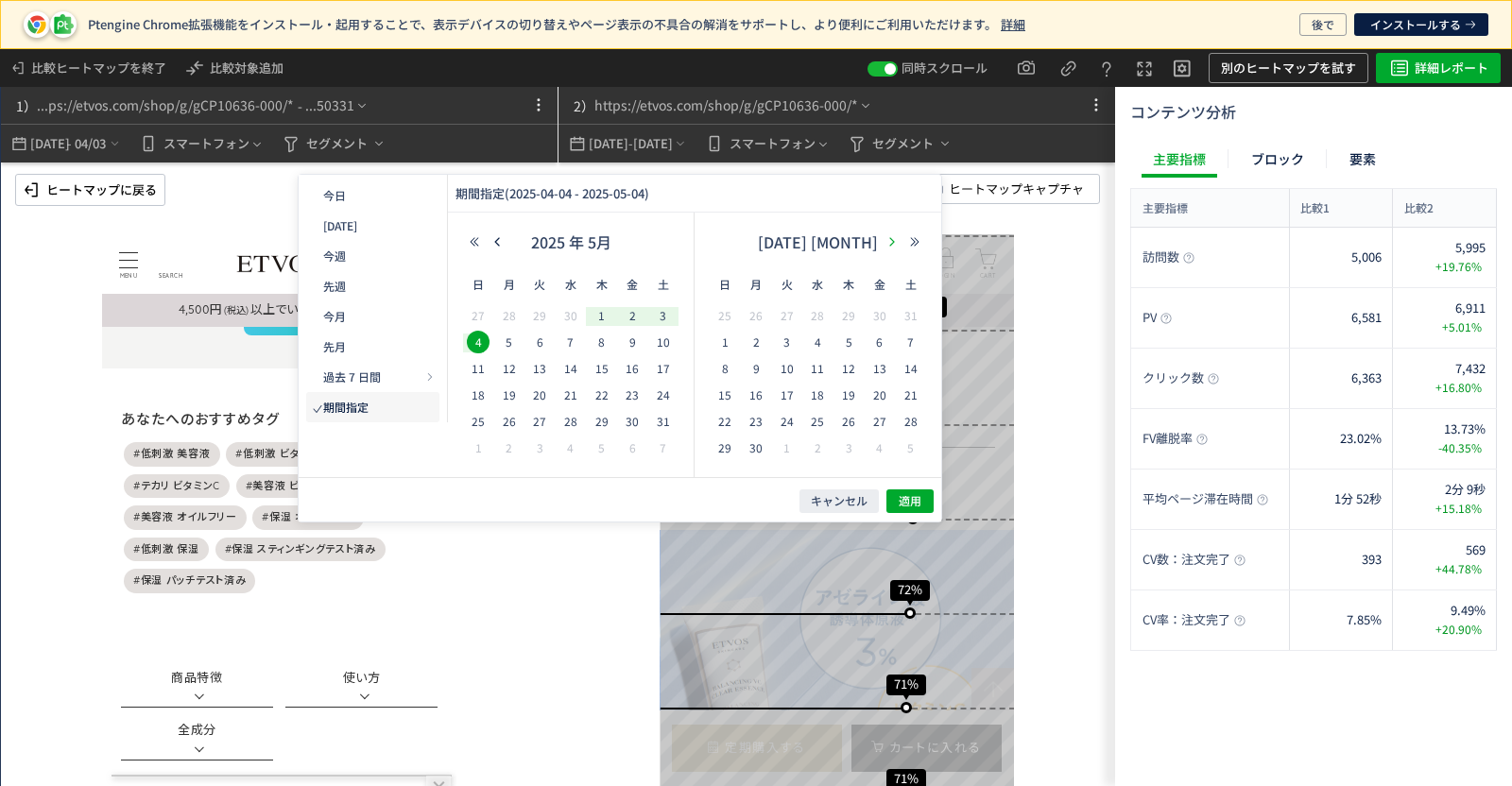 click 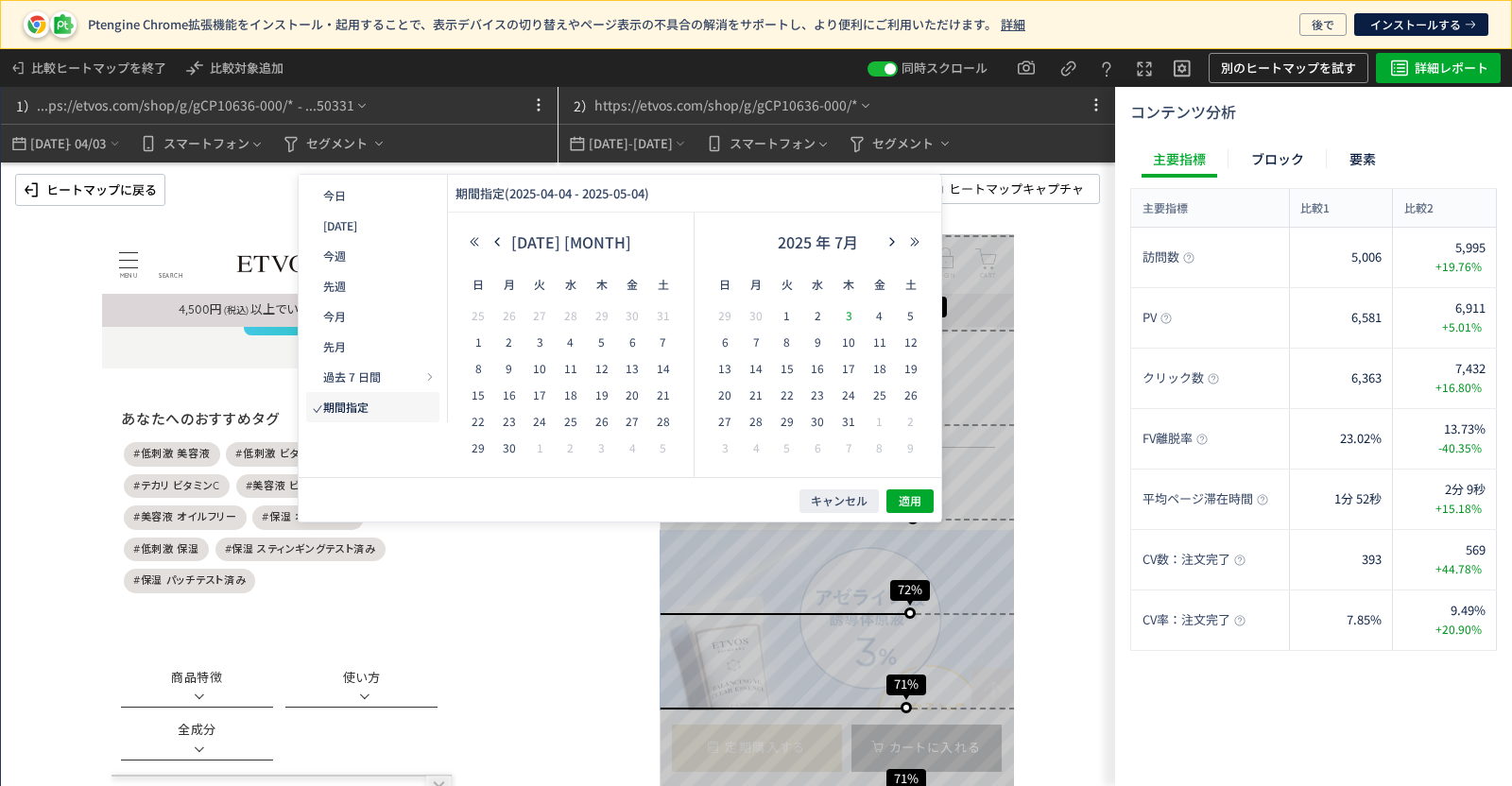 click on "3" at bounding box center (849, 316) 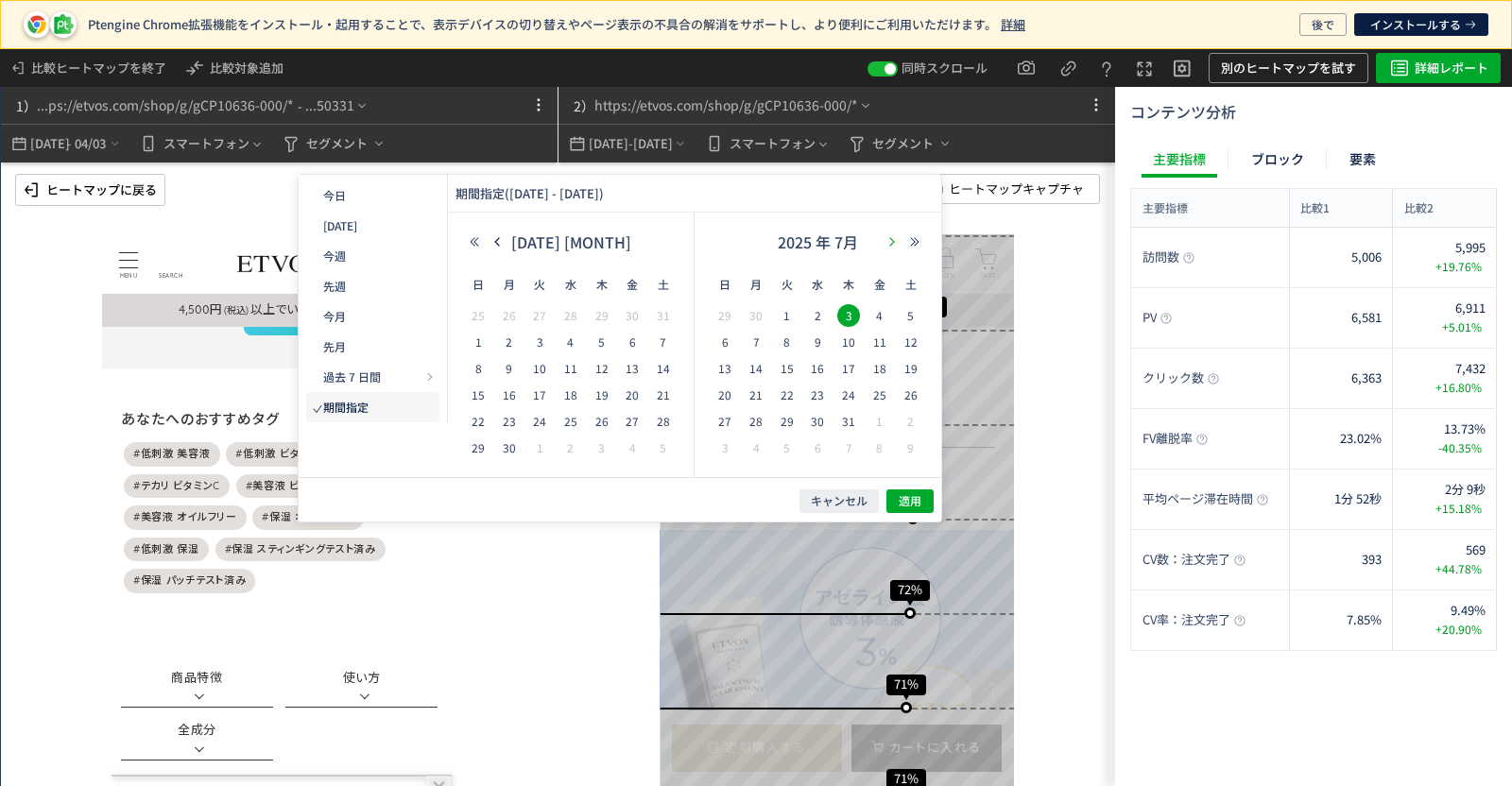 click 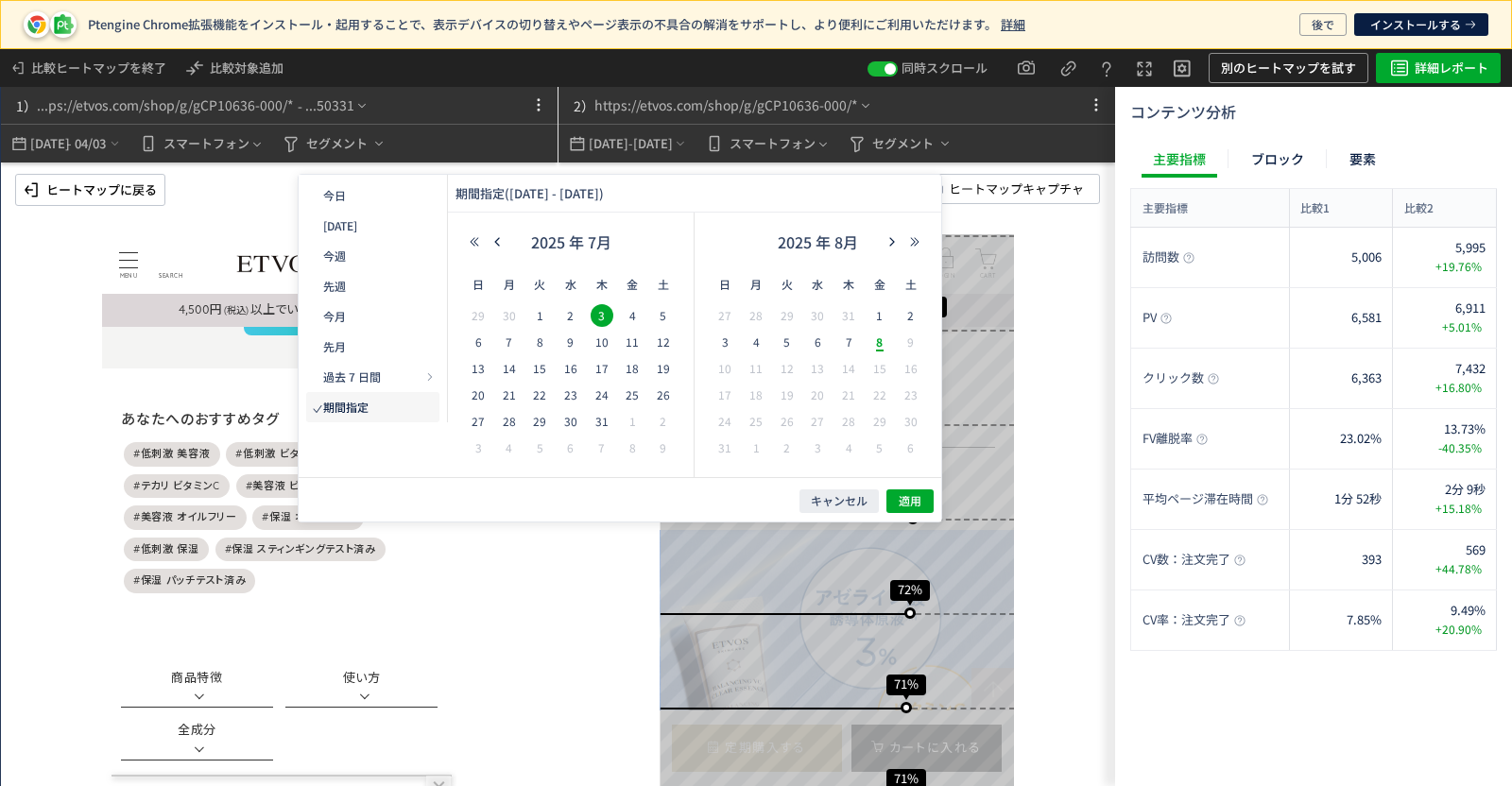 drag, startPoint x: 730, startPoint y: 340, endPoint x: 743, endPoint y: 361, distance: 24.698178 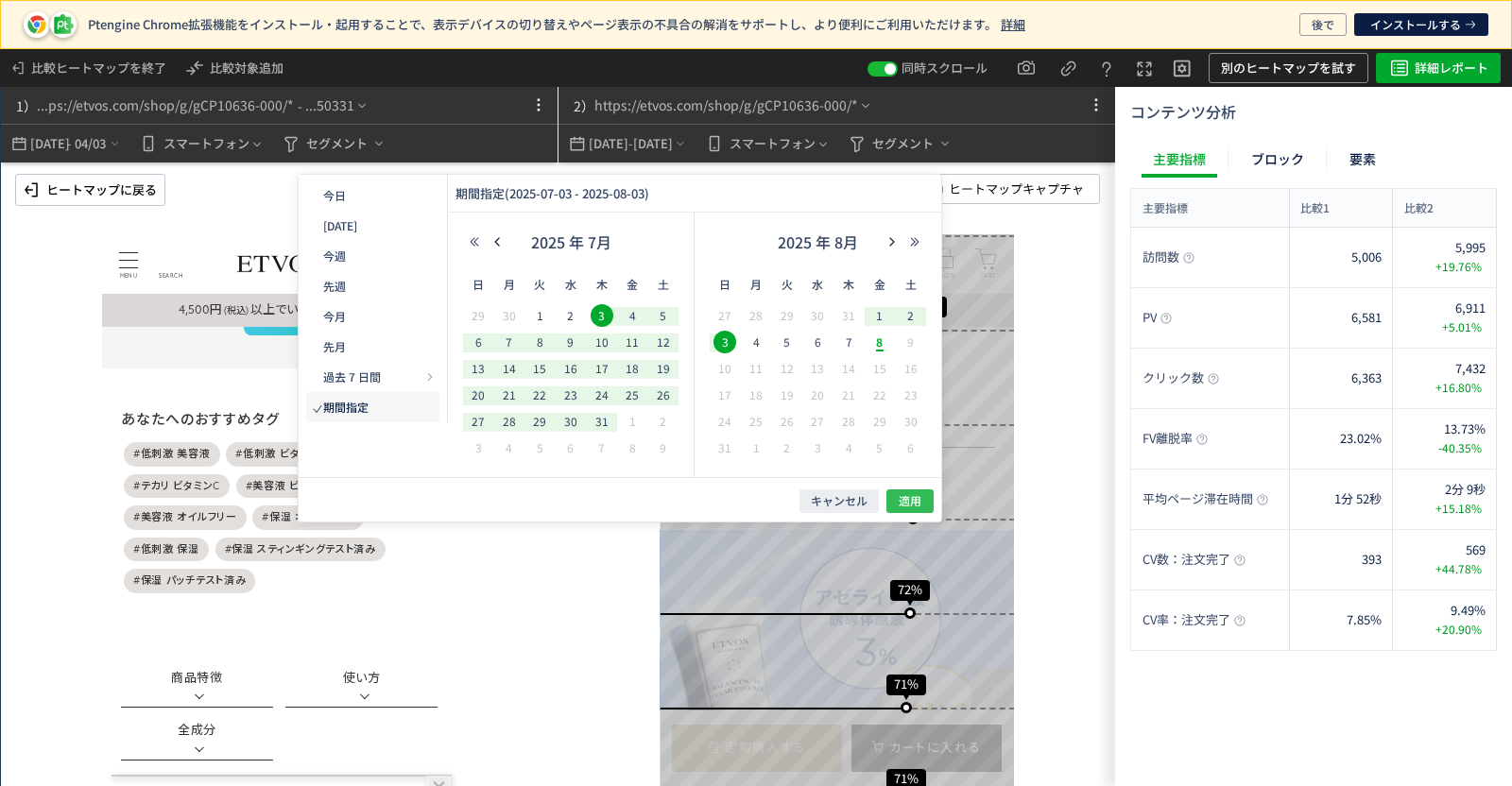 click on "適用" at bounding box center [910, 501] 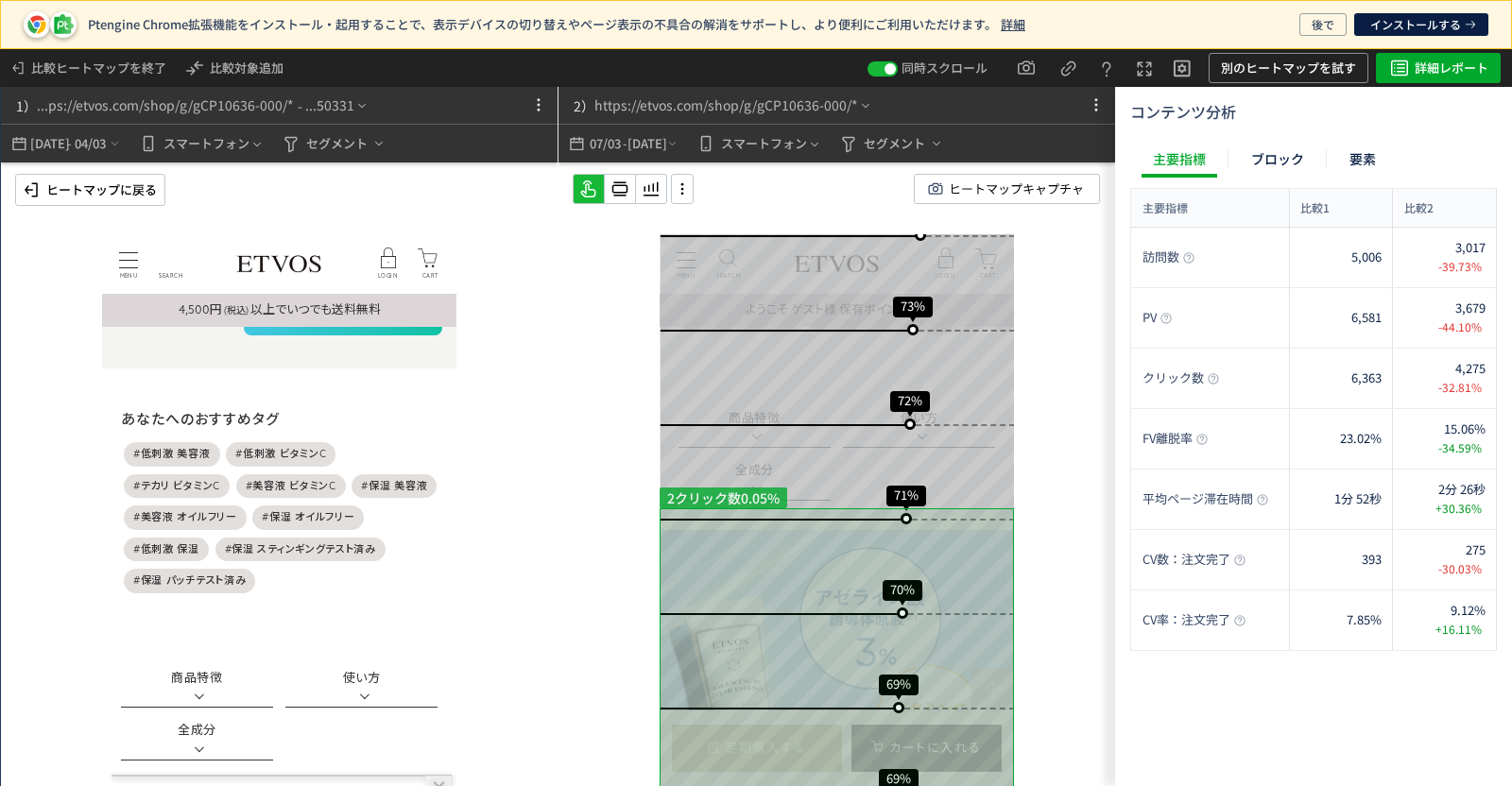 scroll, scrollTop: 1103, scrollLeft: 0, axis: vertical 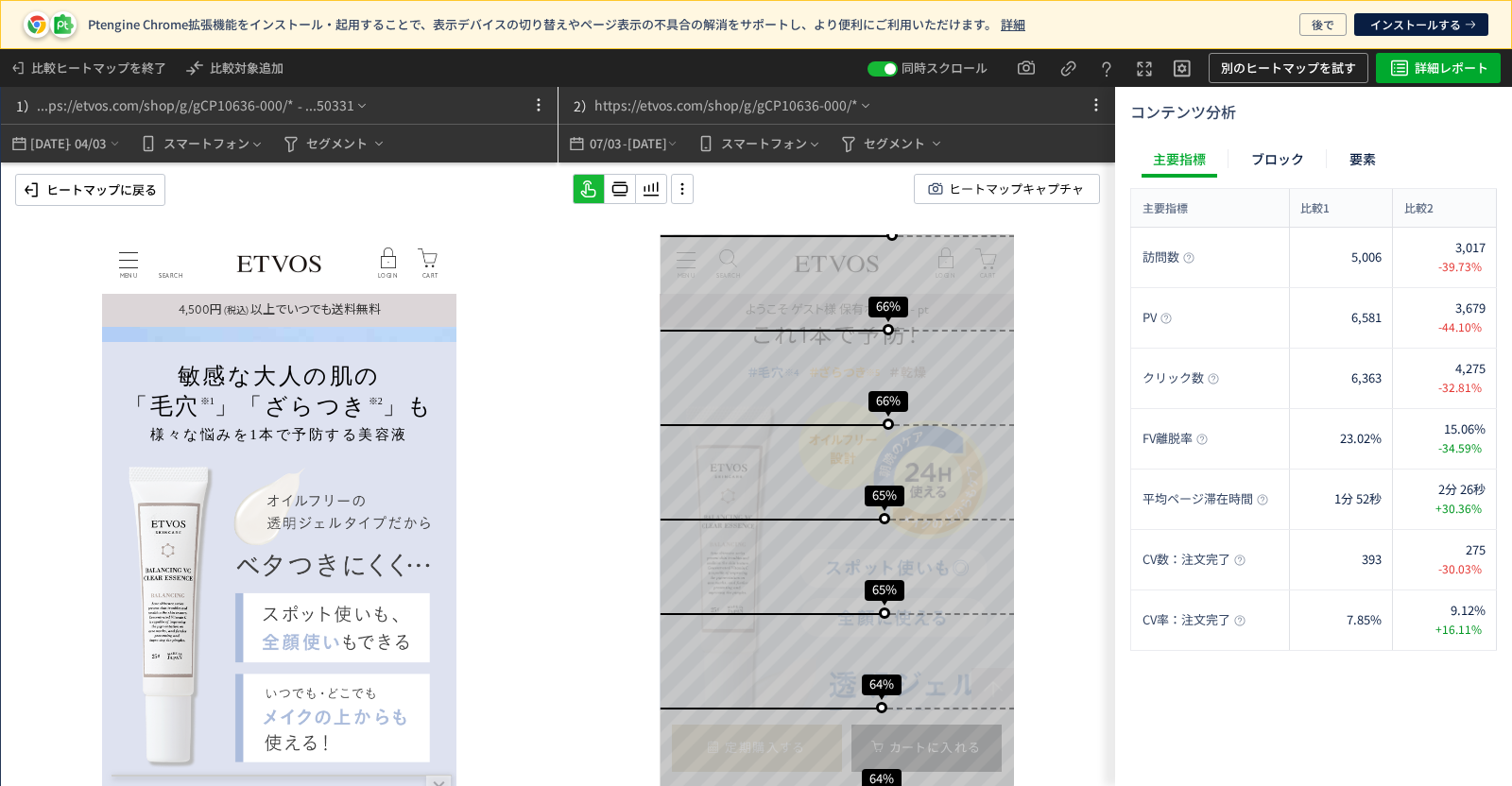 click on "ヒートマップに戻る" at bounding box center [88, 190] 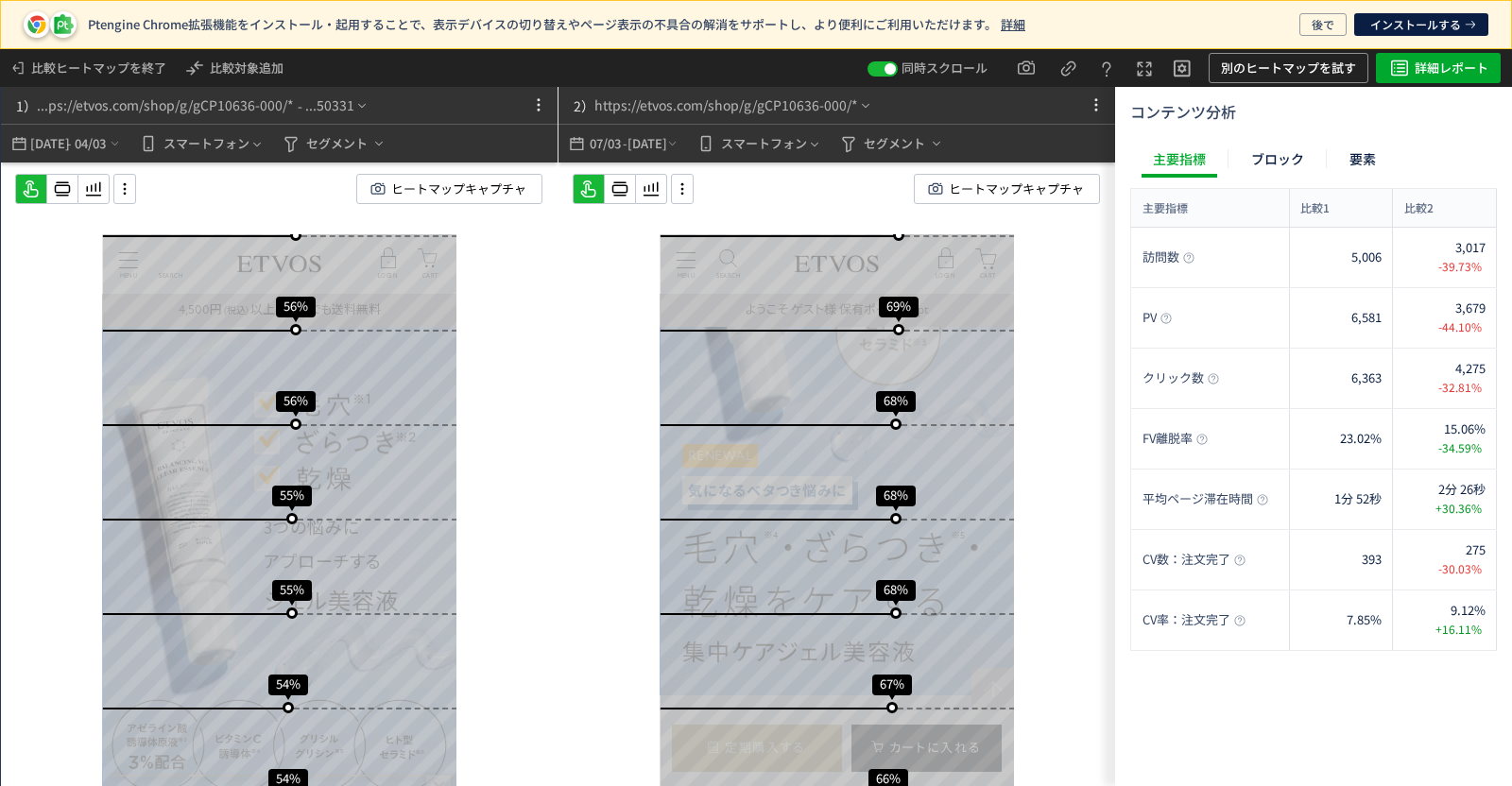 click on "ヒートマップキャプチャ" 